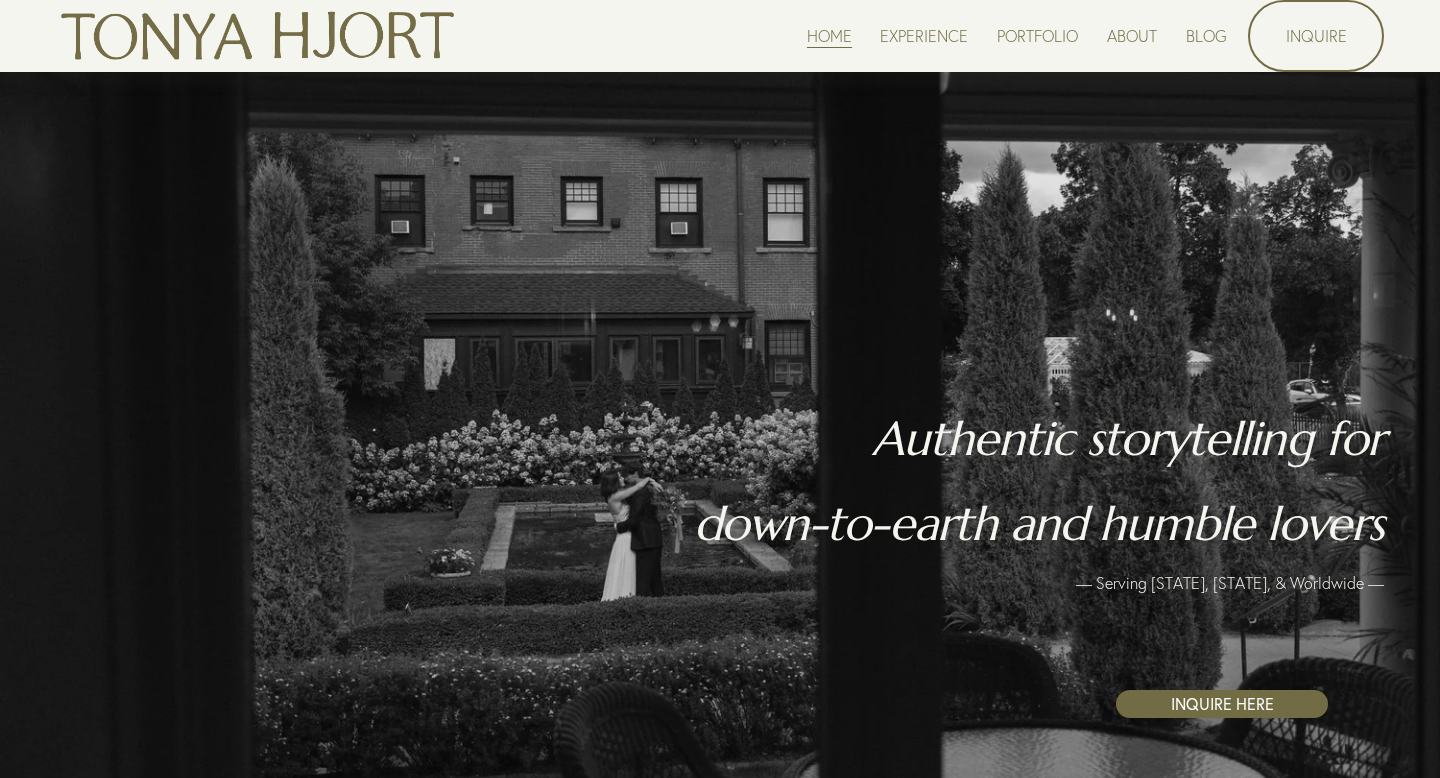 scroll, scrollTop: 0, scrollLeft: 0, axis: both 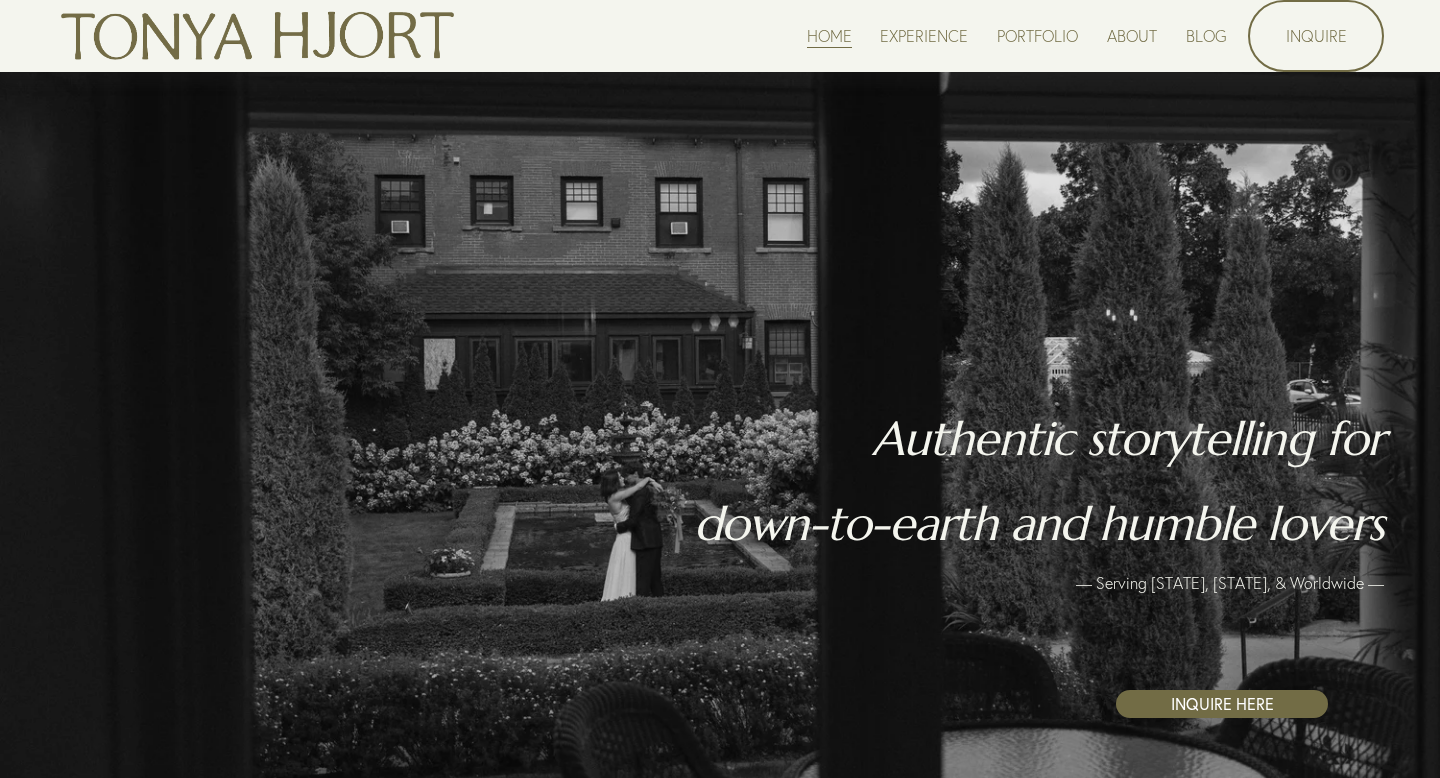 click on "PORTFOLIO" at bounding box center [1037, 35] 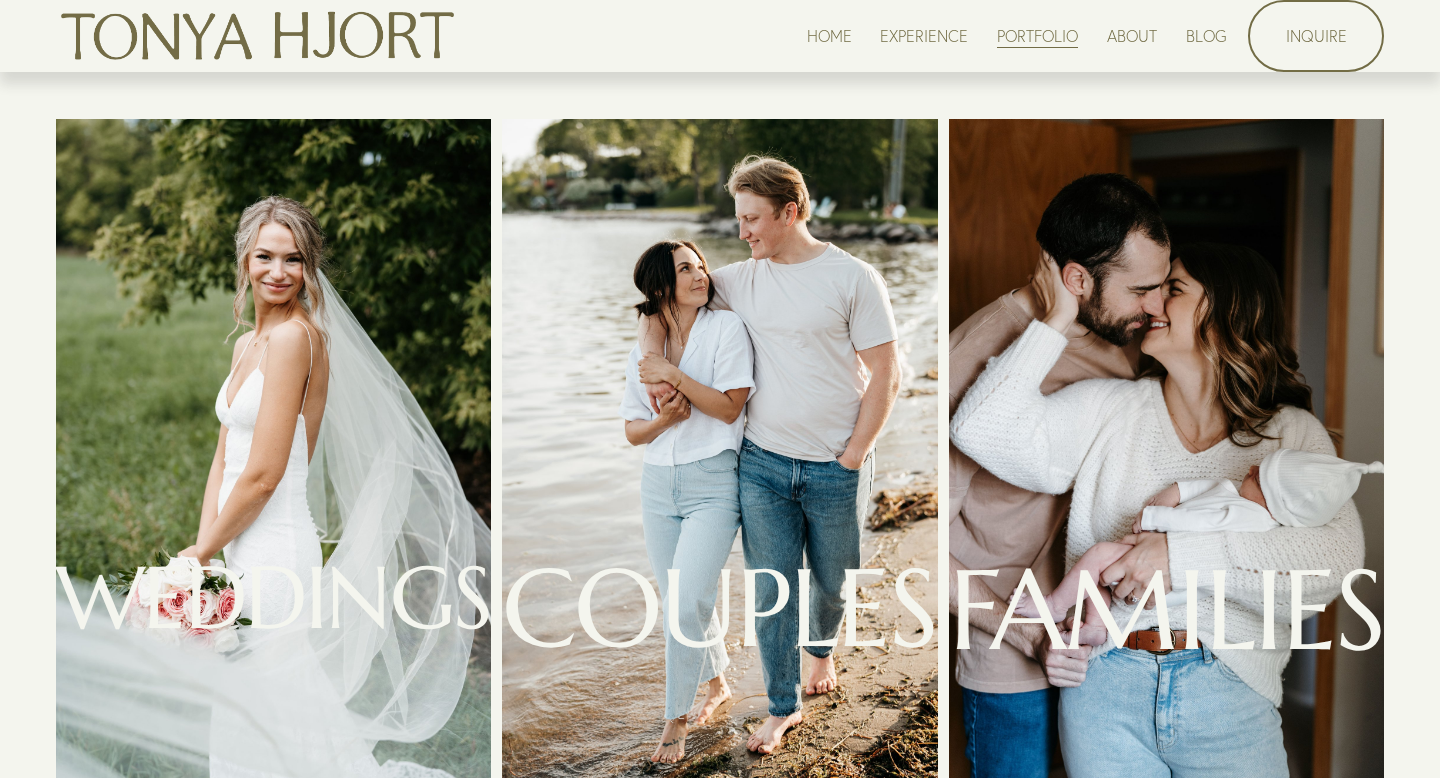 scroll, scrollTop: 324, scrollLeft: 0, axis: vertical 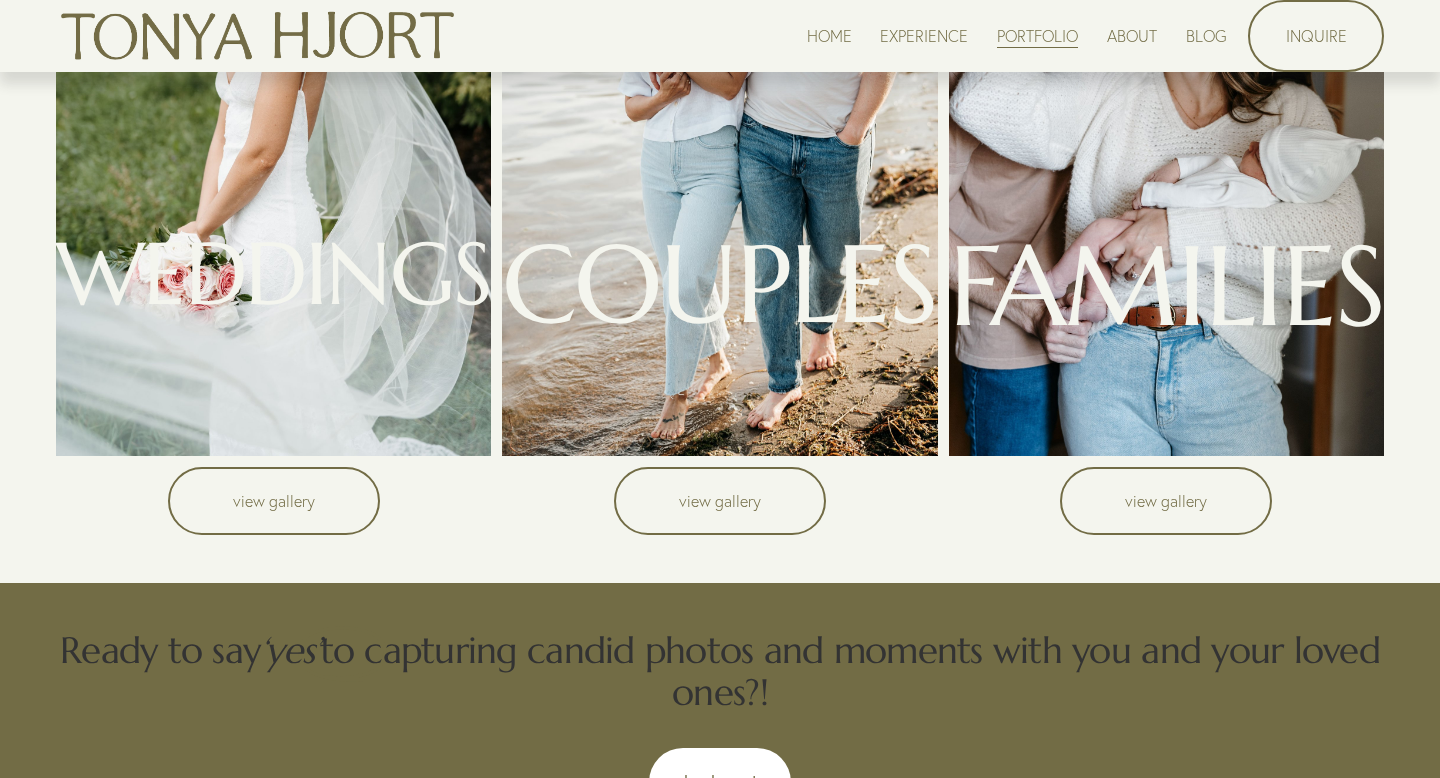 click on "view gallery" at bounding box center (274, 501) 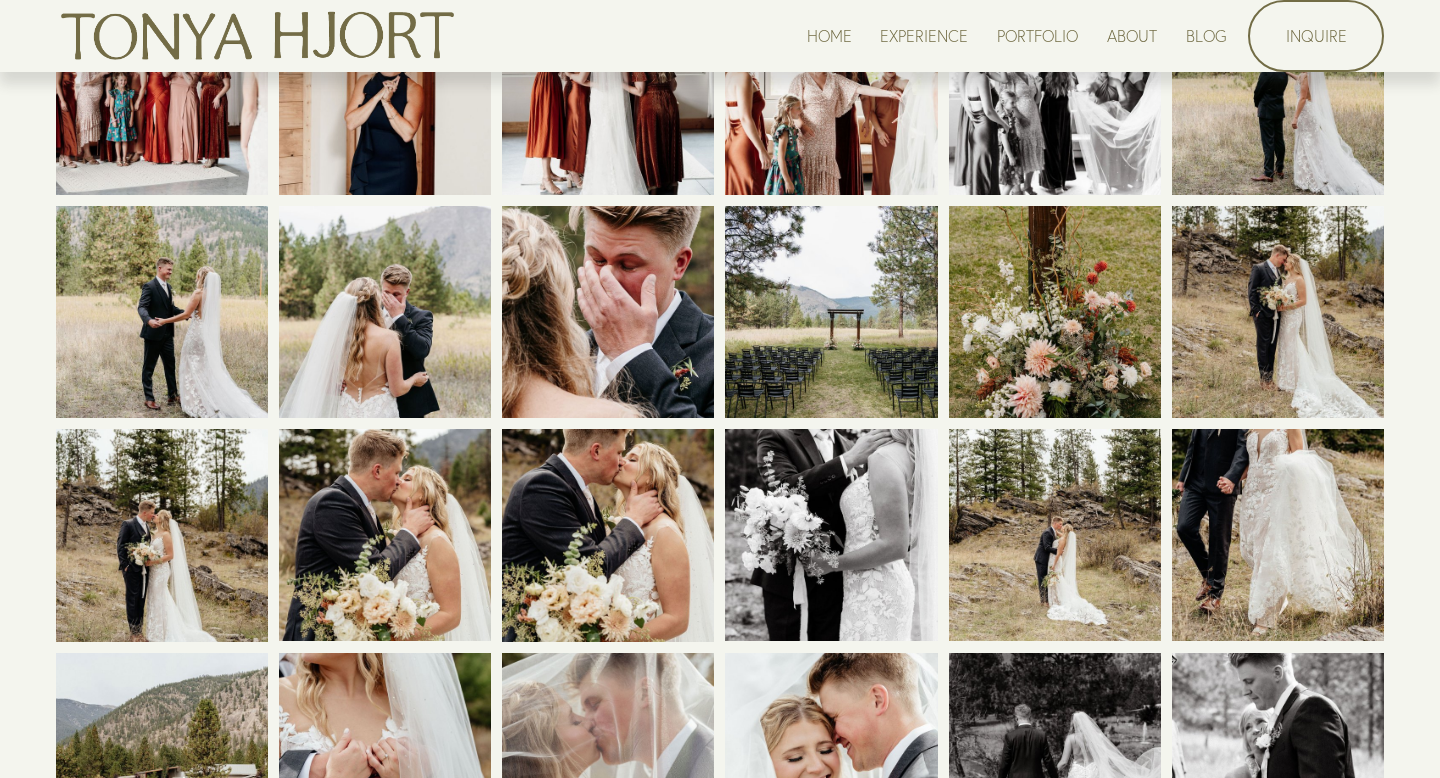 scroll, scrollTop: 3611, scrollLeft: 0, axis: vertical 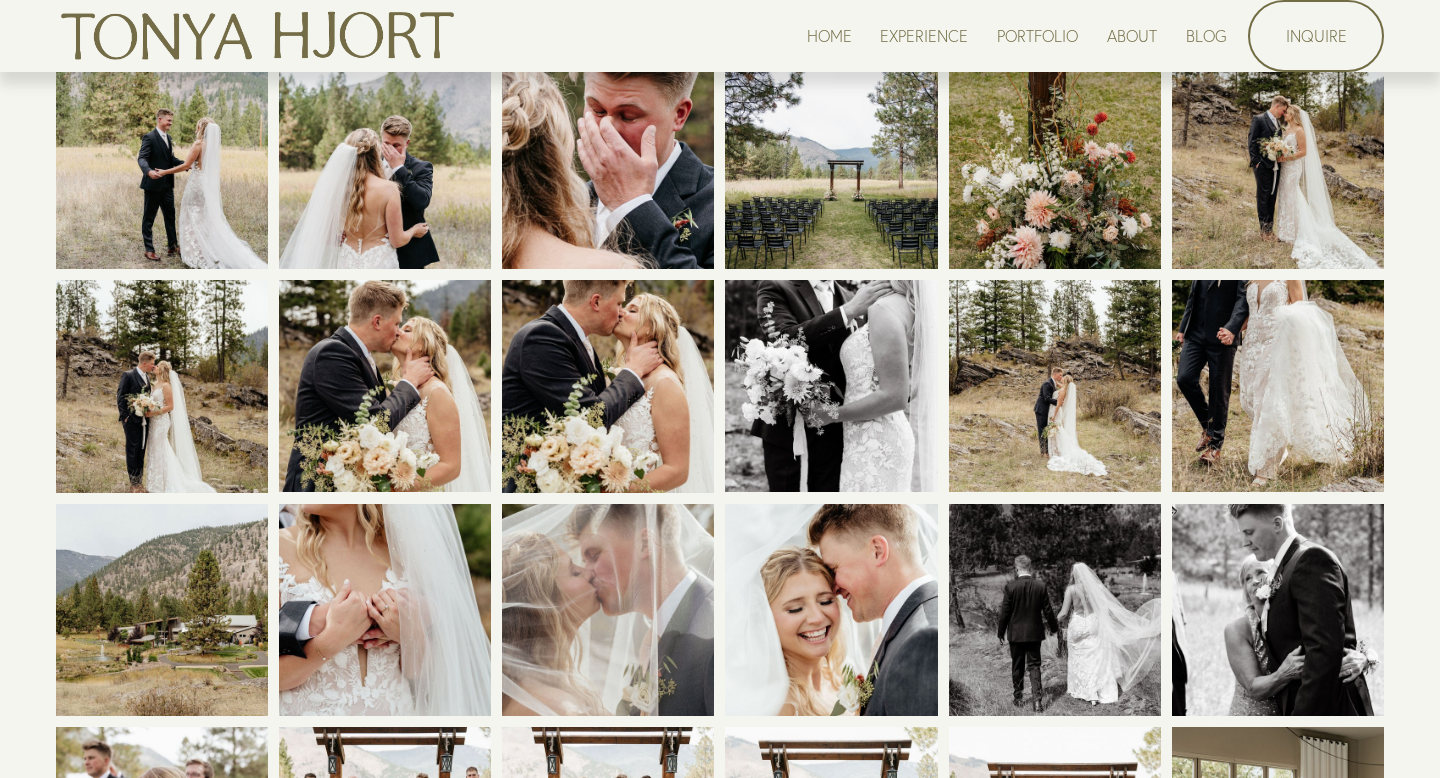 click at bounding box center [608, 163] 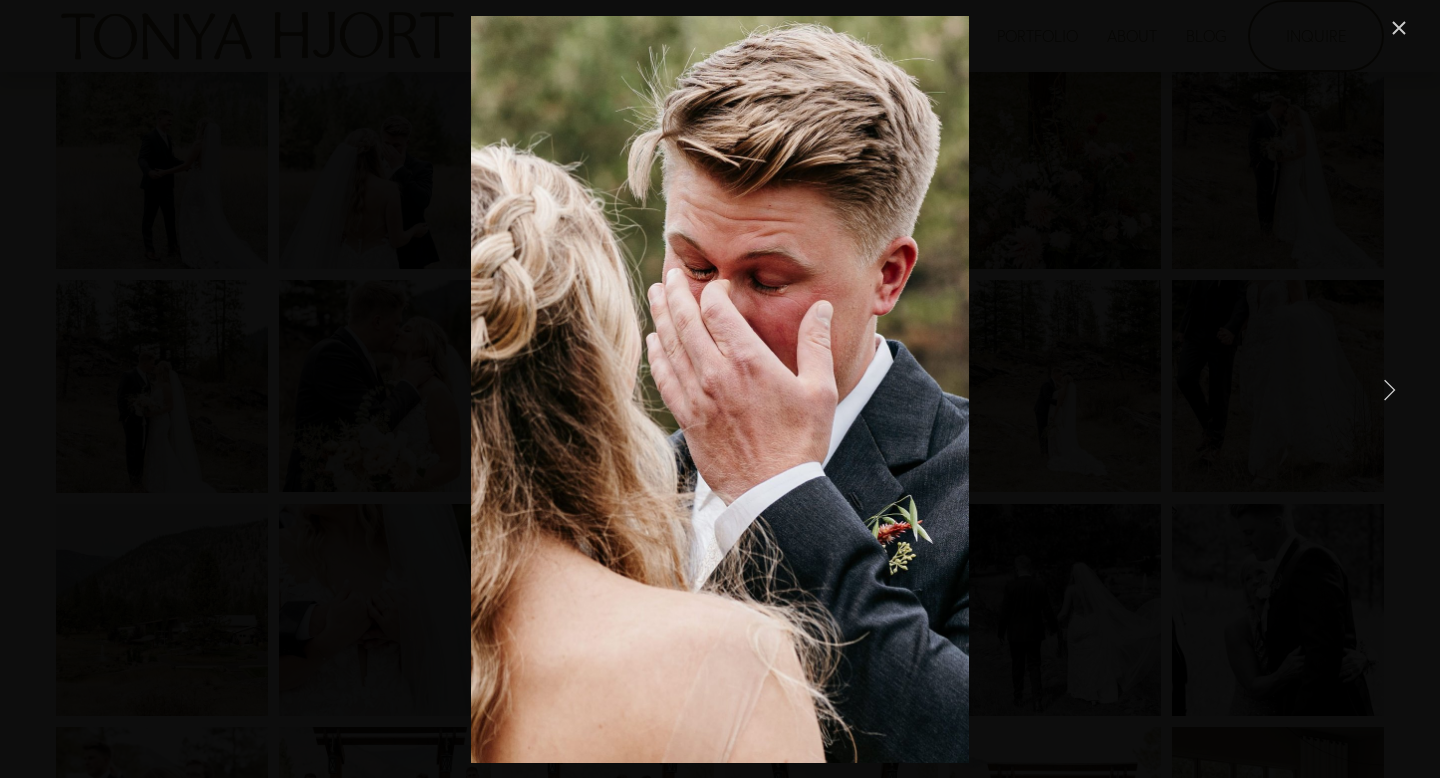 click at bounding box center (1389, 389) 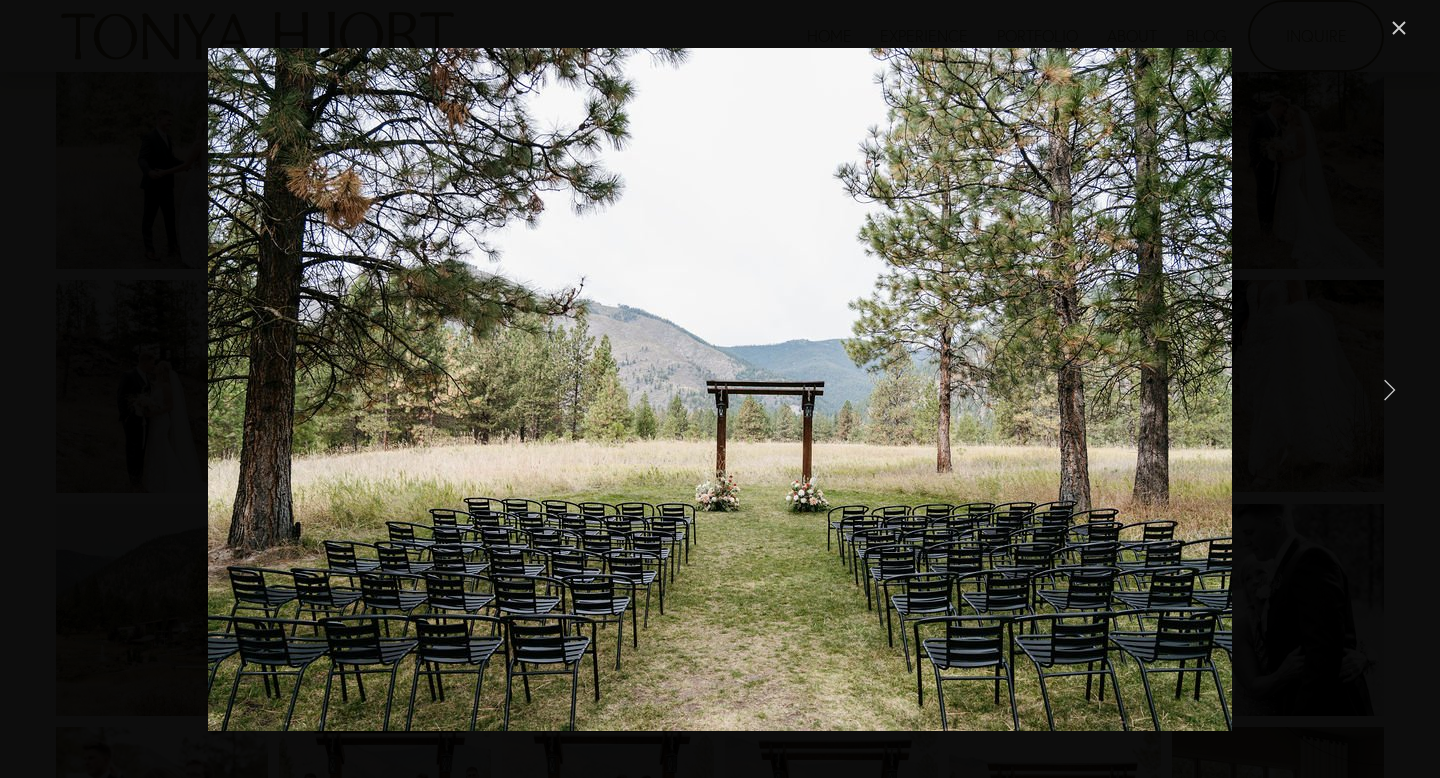 click at bounding box center (1389, 389) 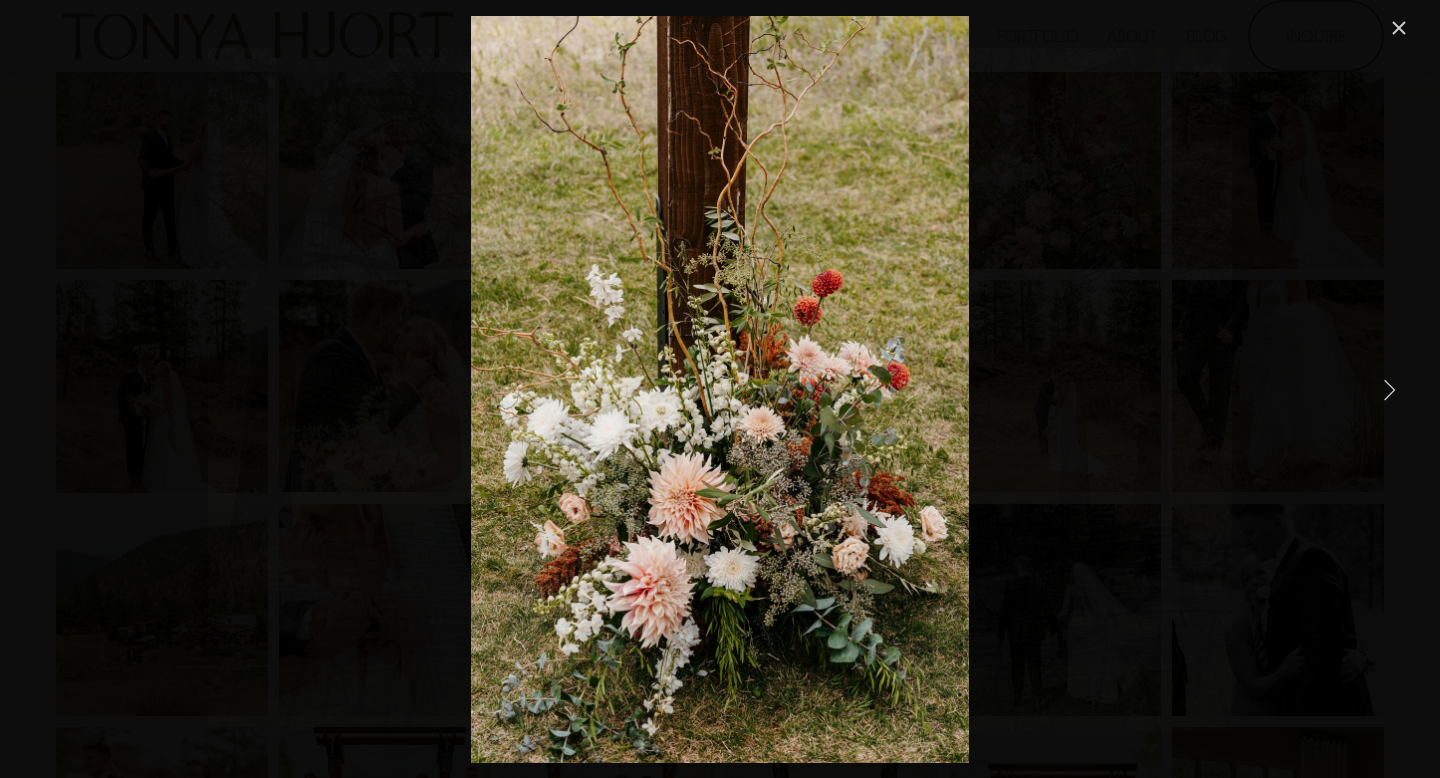 click at bounding box center [1389, 389] 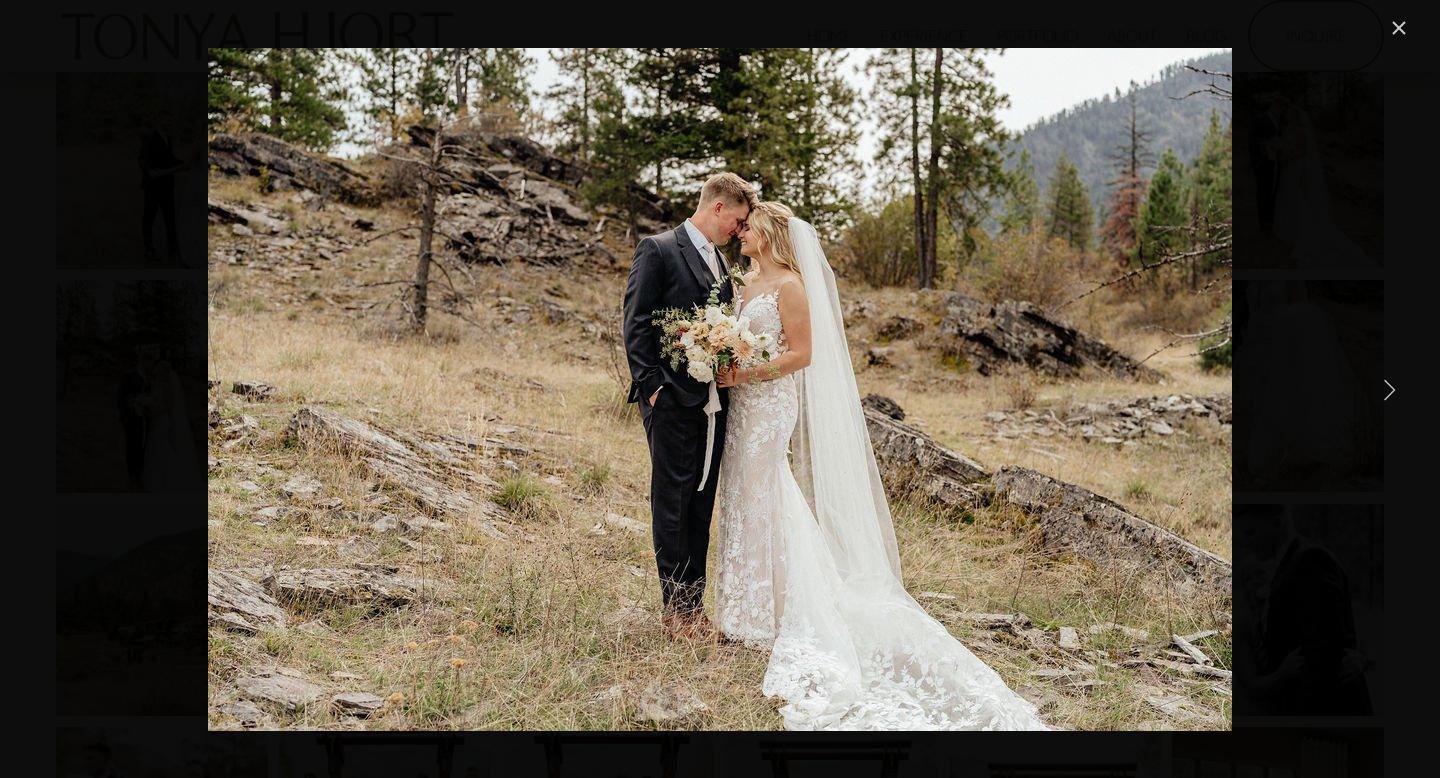 click at bounding box center [1399, 28] 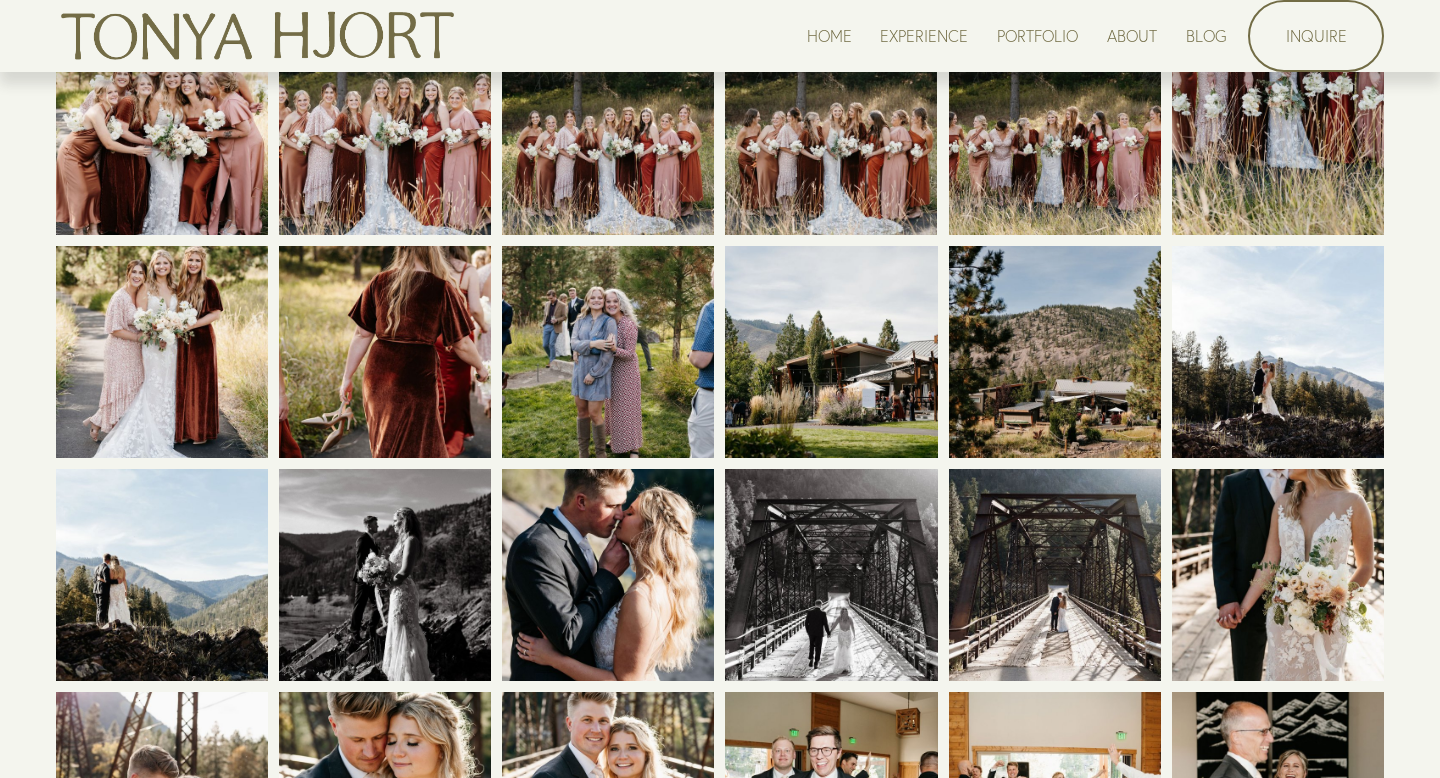scroll, scrollTop: 5218, scrollLeft: 0, axis: vertical 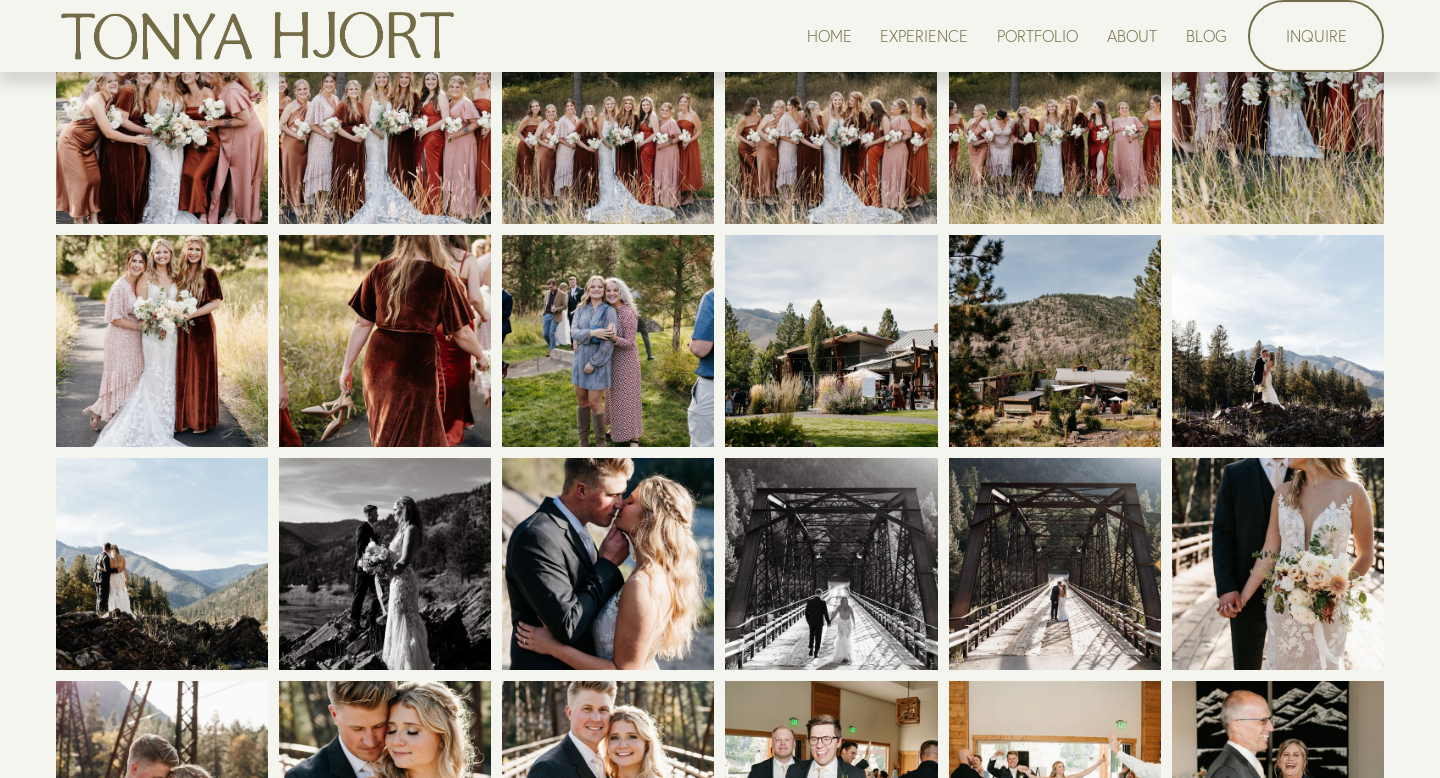 click at bounding box center (385, 118) 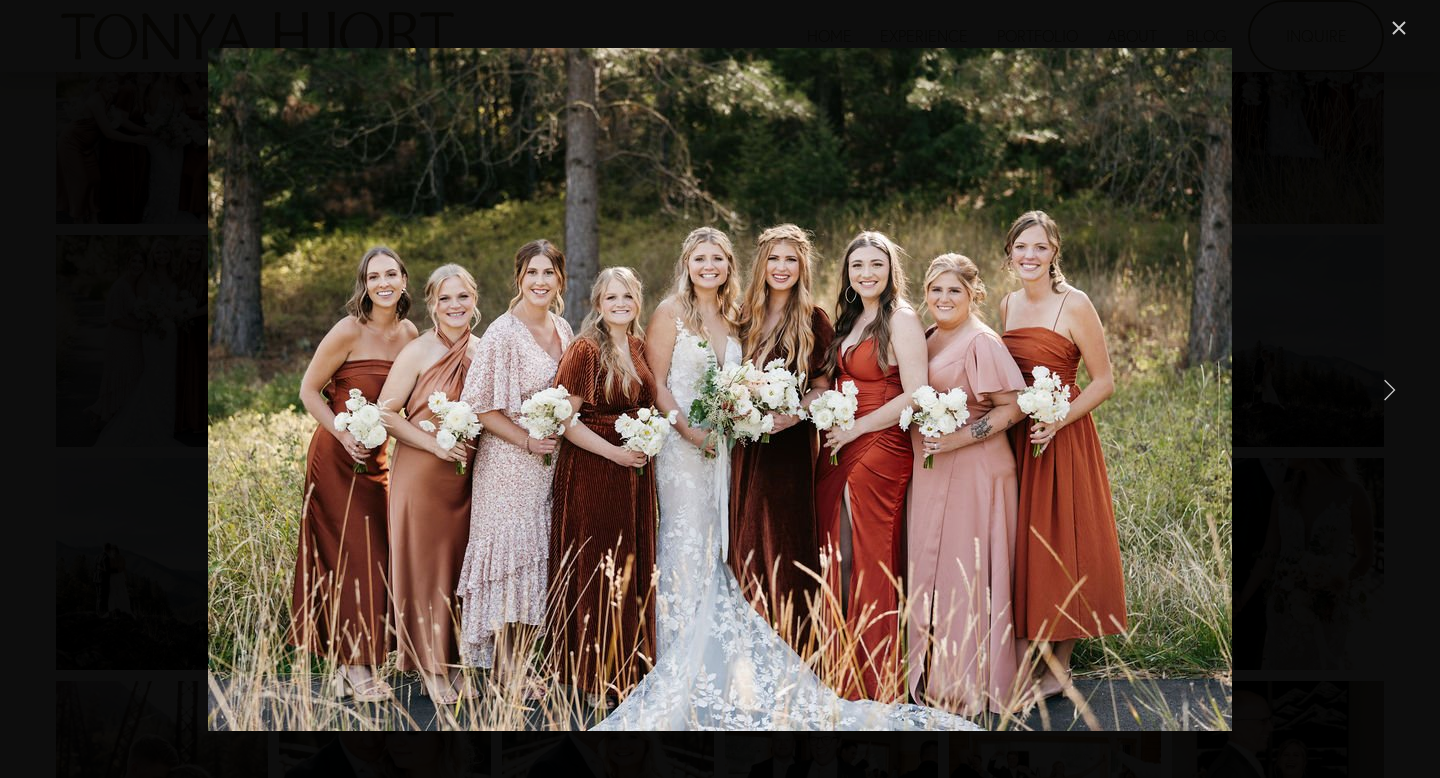 click at bounding box center [1399, 28] 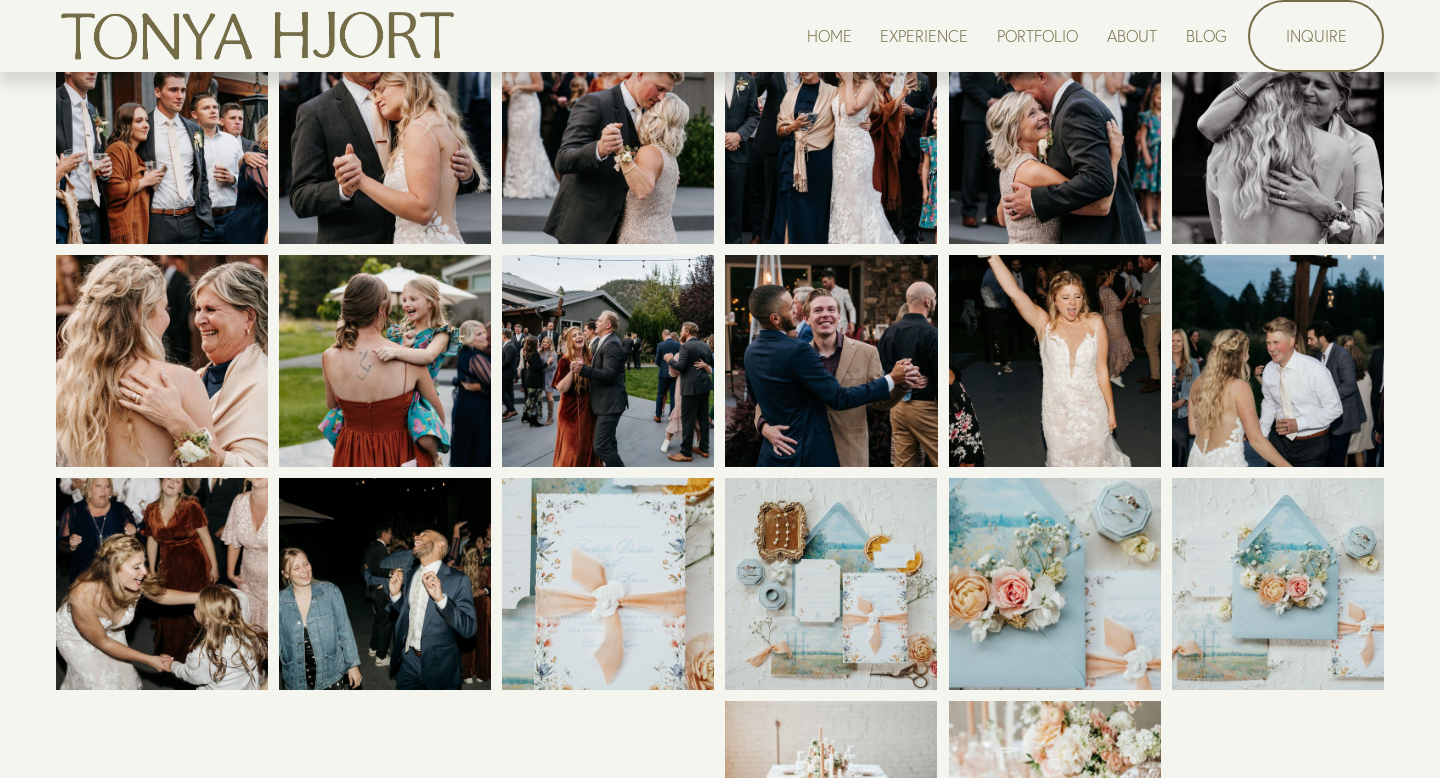 scroll, scrollTop: 6984, scrollLeft: 0, axis: vertical 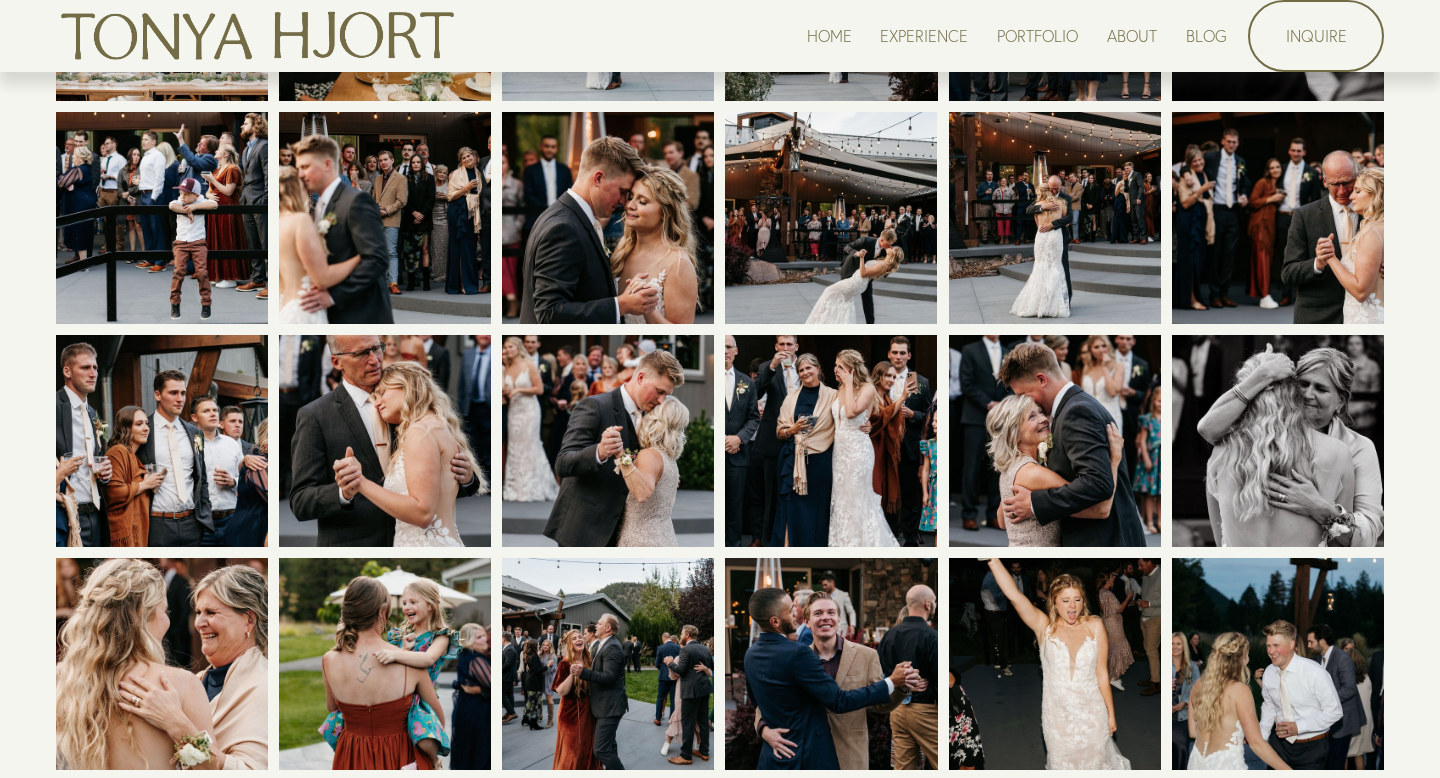 click at bounding box center (831, 441) 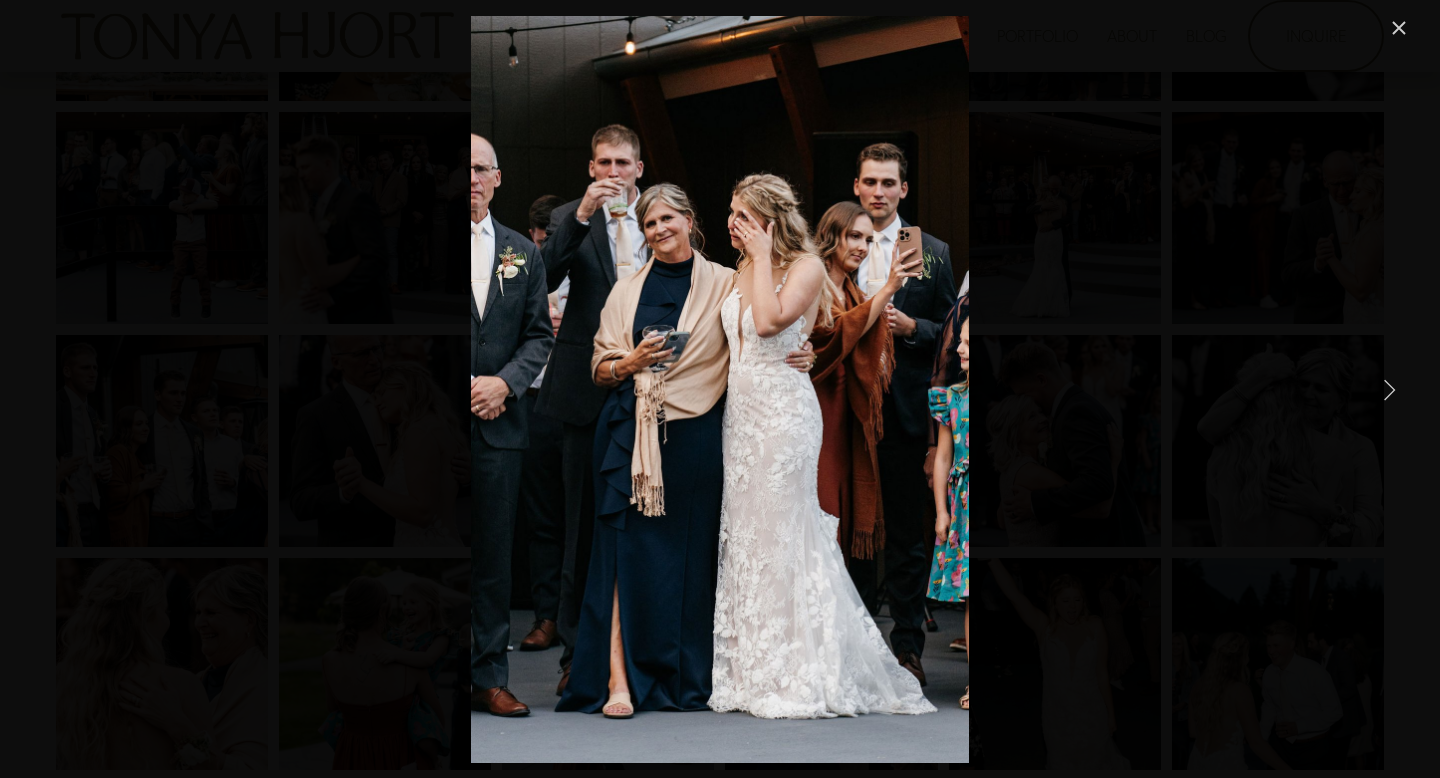 click at bounding box center (1399, 28) 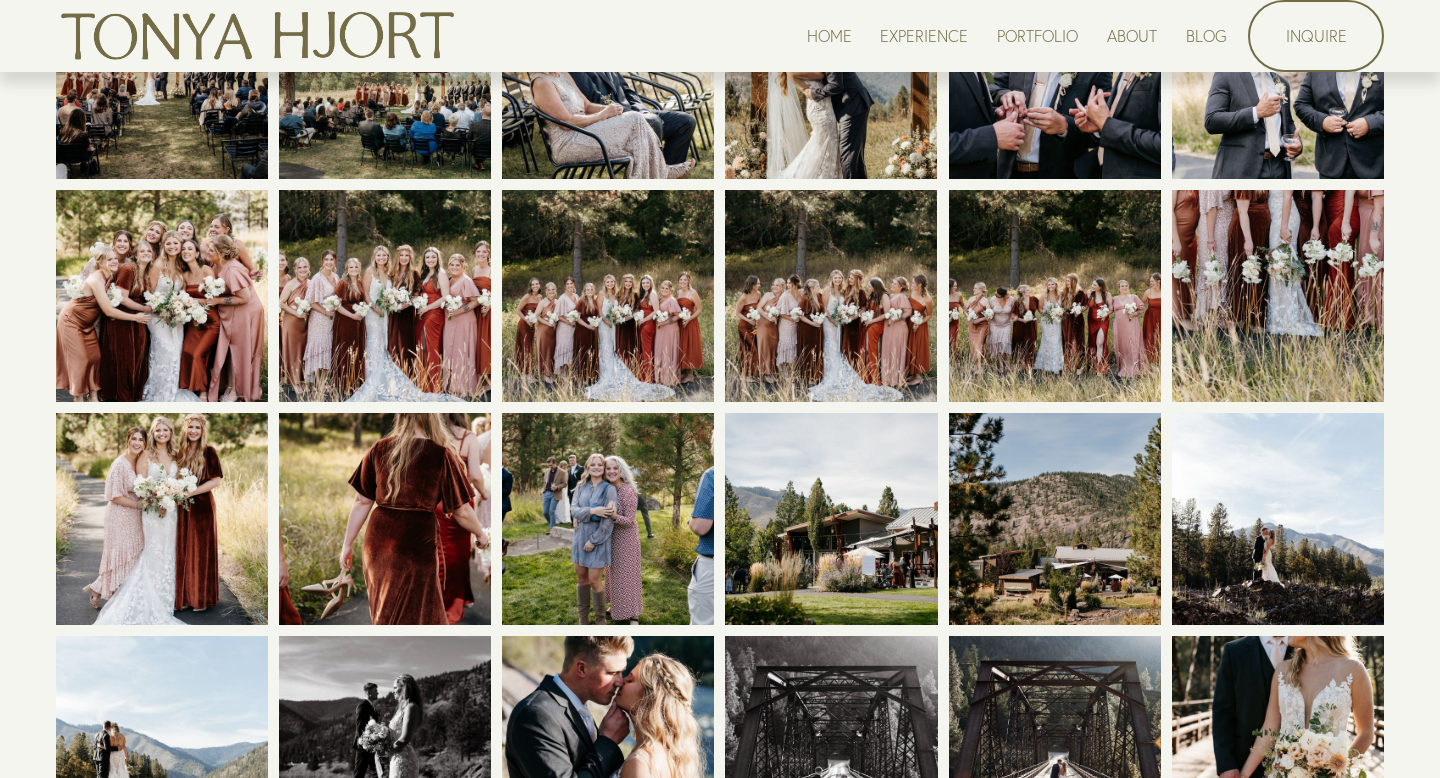 scroll, scrollTop: 5036, scrollLeft: 0, axis: vertical 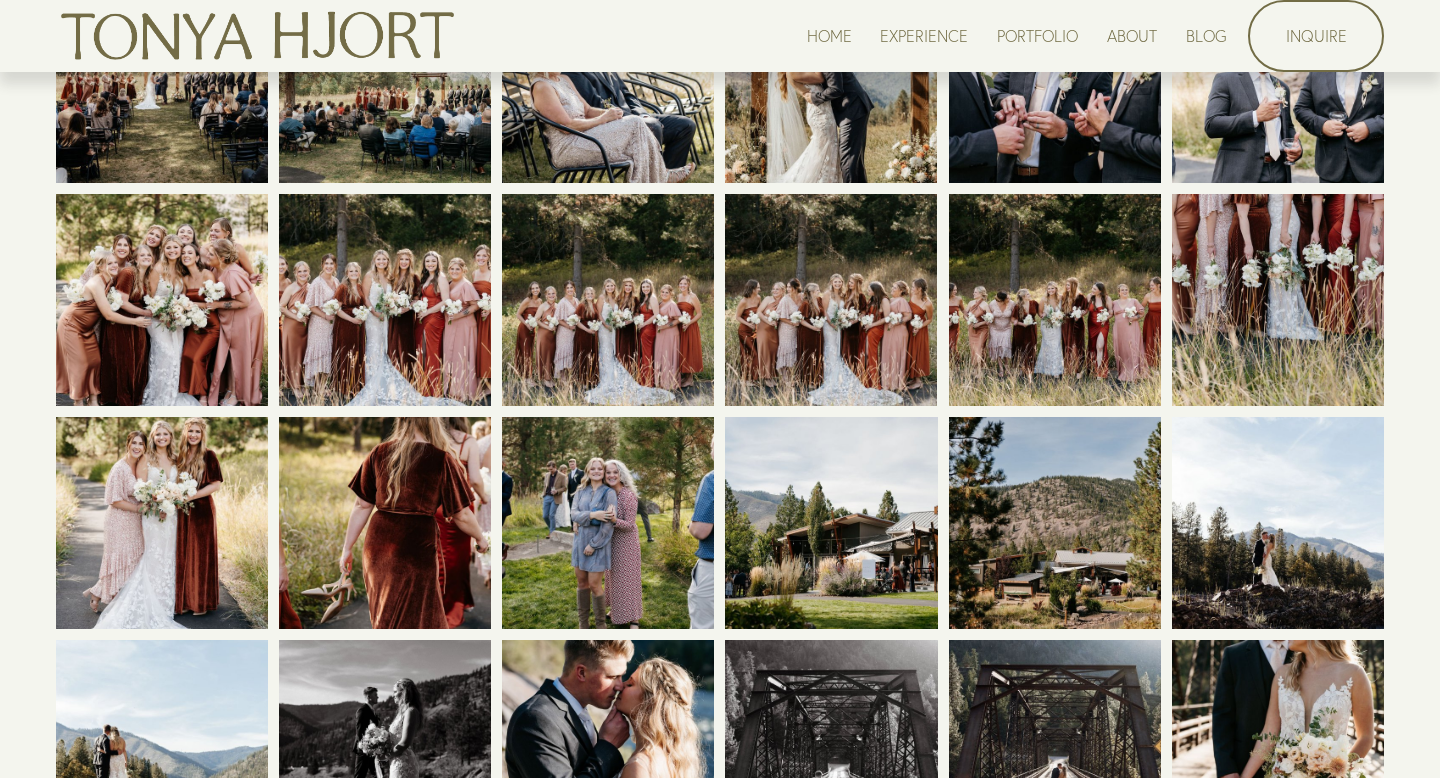 click at bounding box center [385, 300] 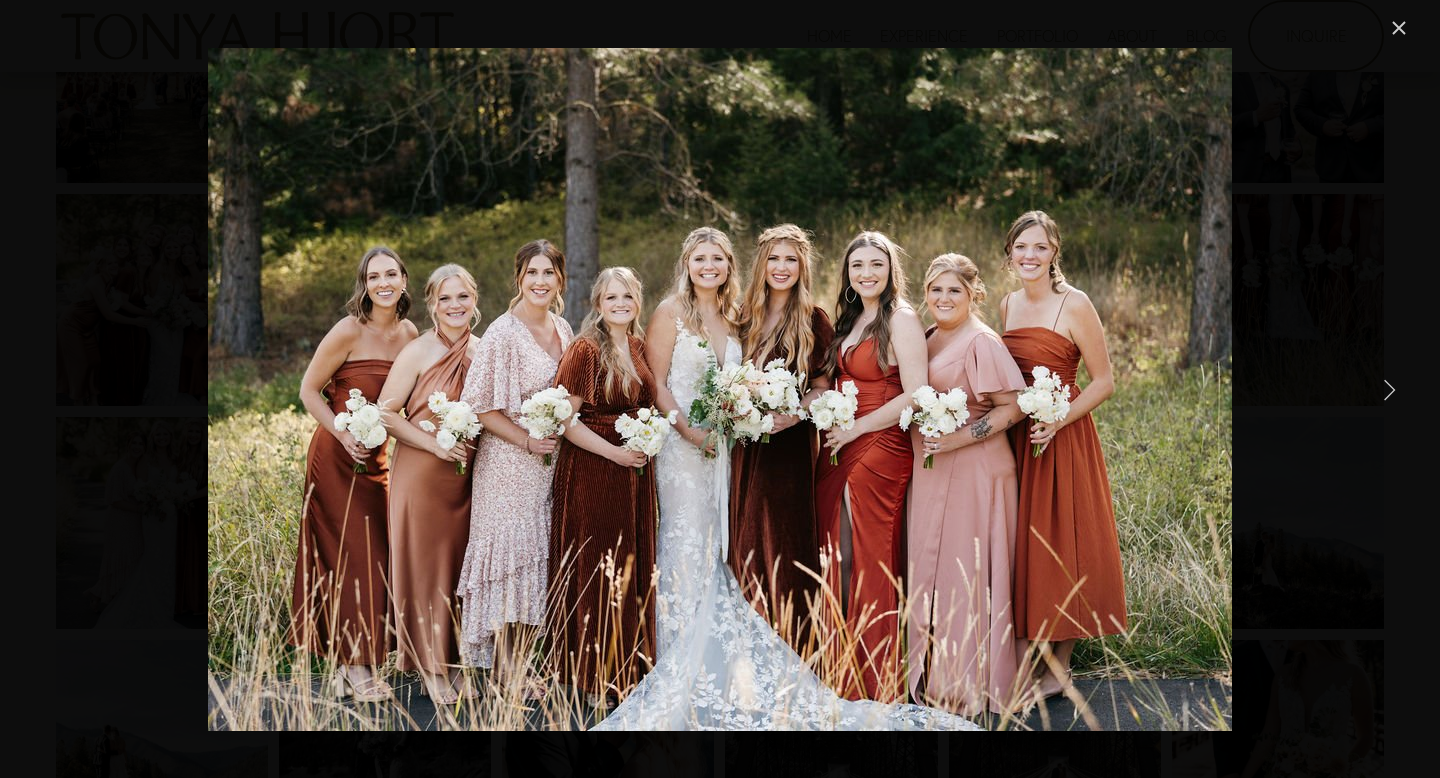 click at bounding box center (1389, 389) 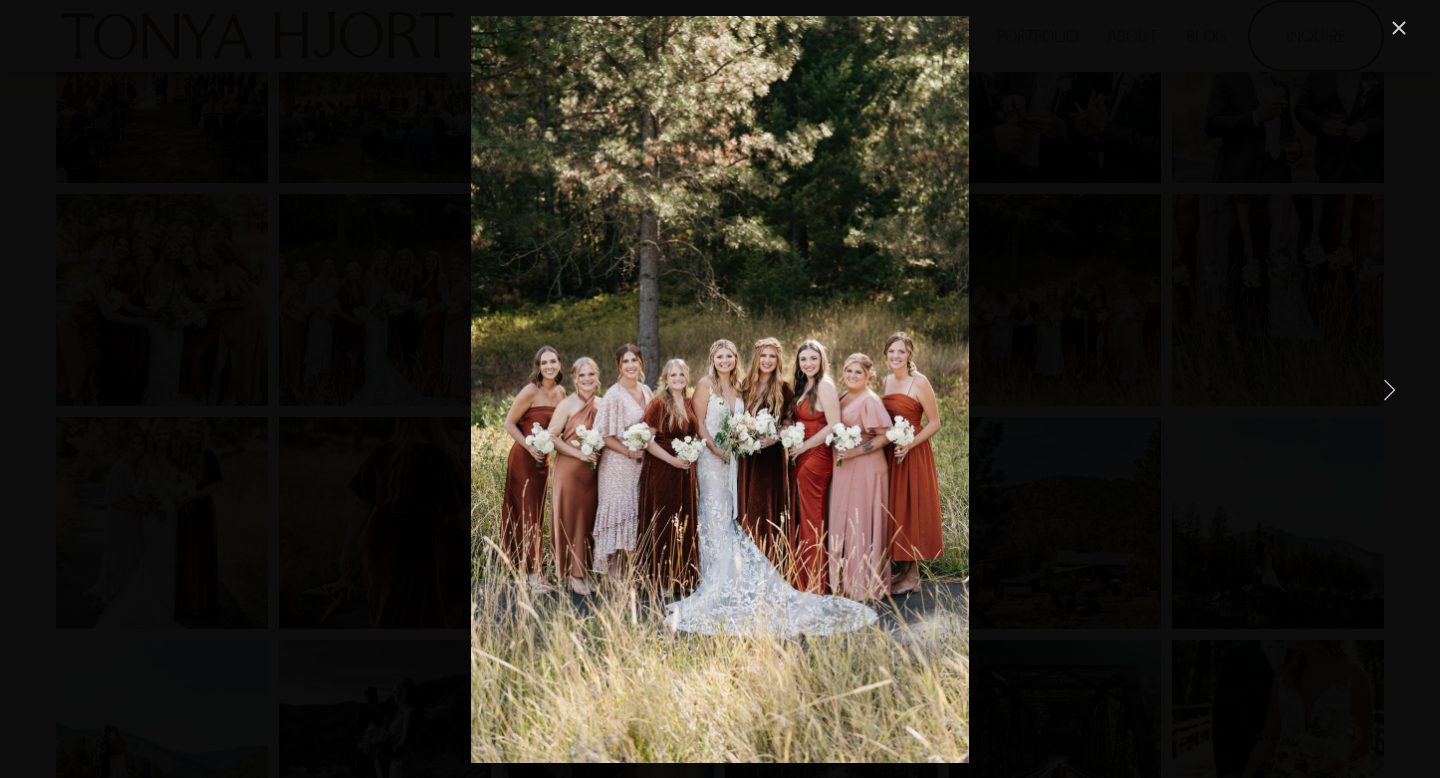 click at bounding box center [1389, 389] 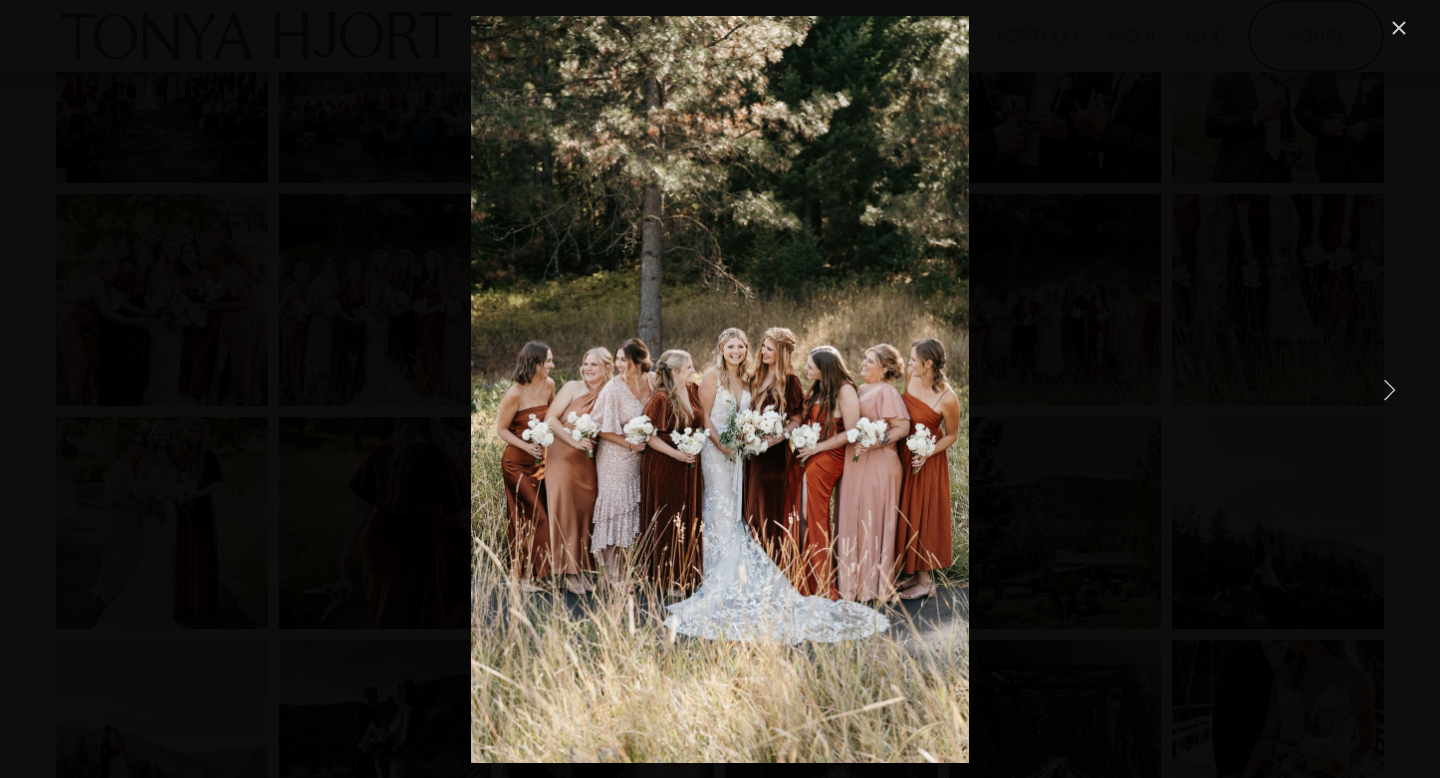 click at bounding box center (1399, 28) 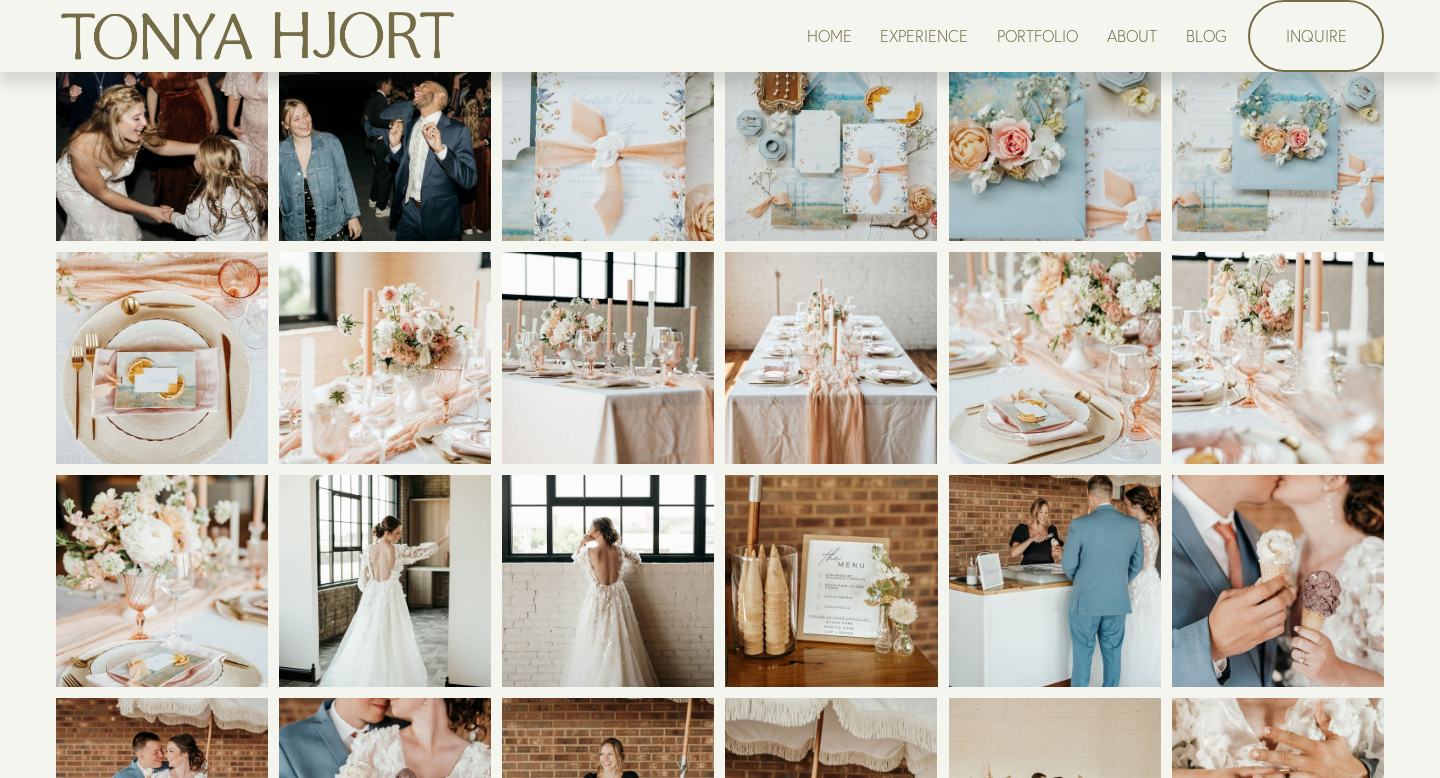 scroll, scrollTop: 7420, scrollLeft: 0, axis: vertical 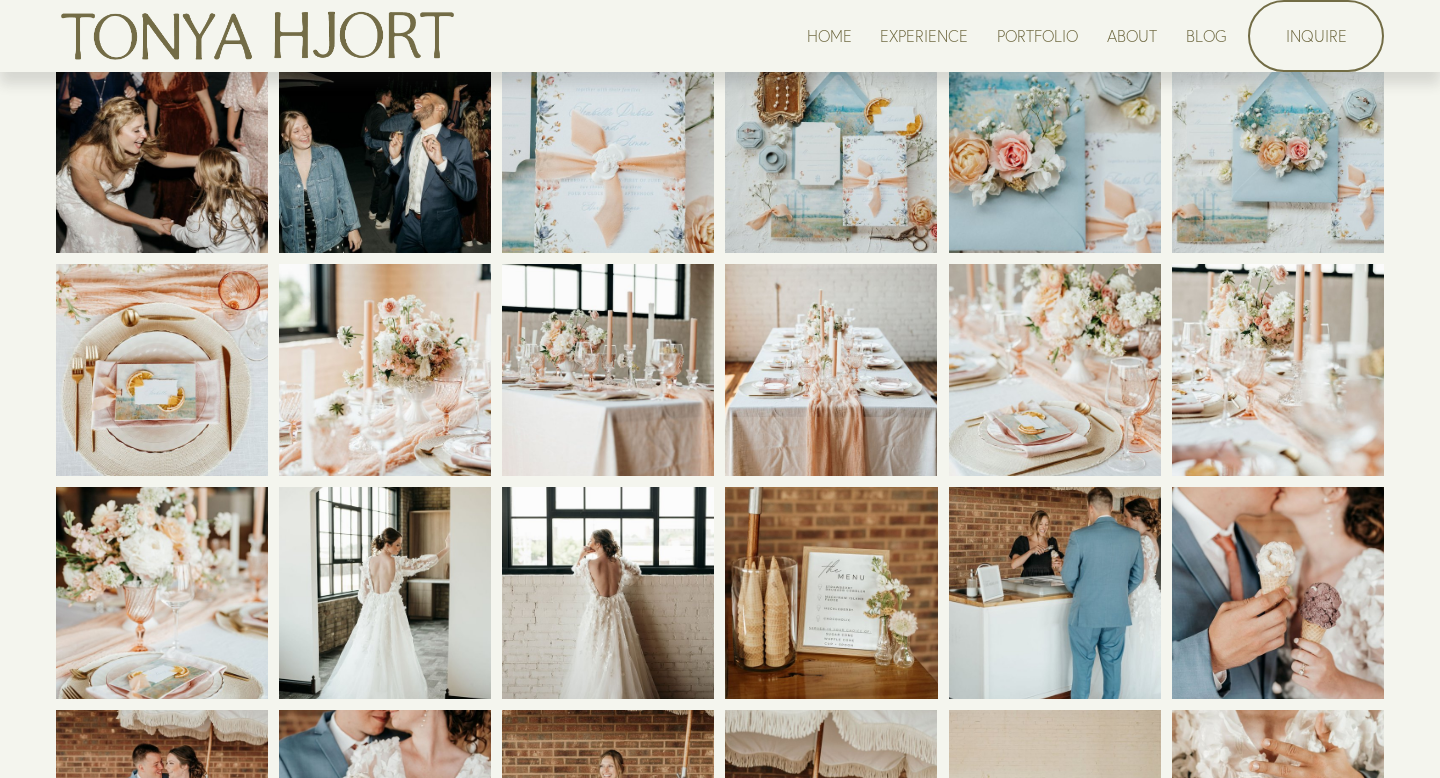 click at bounding box center (162, 370) 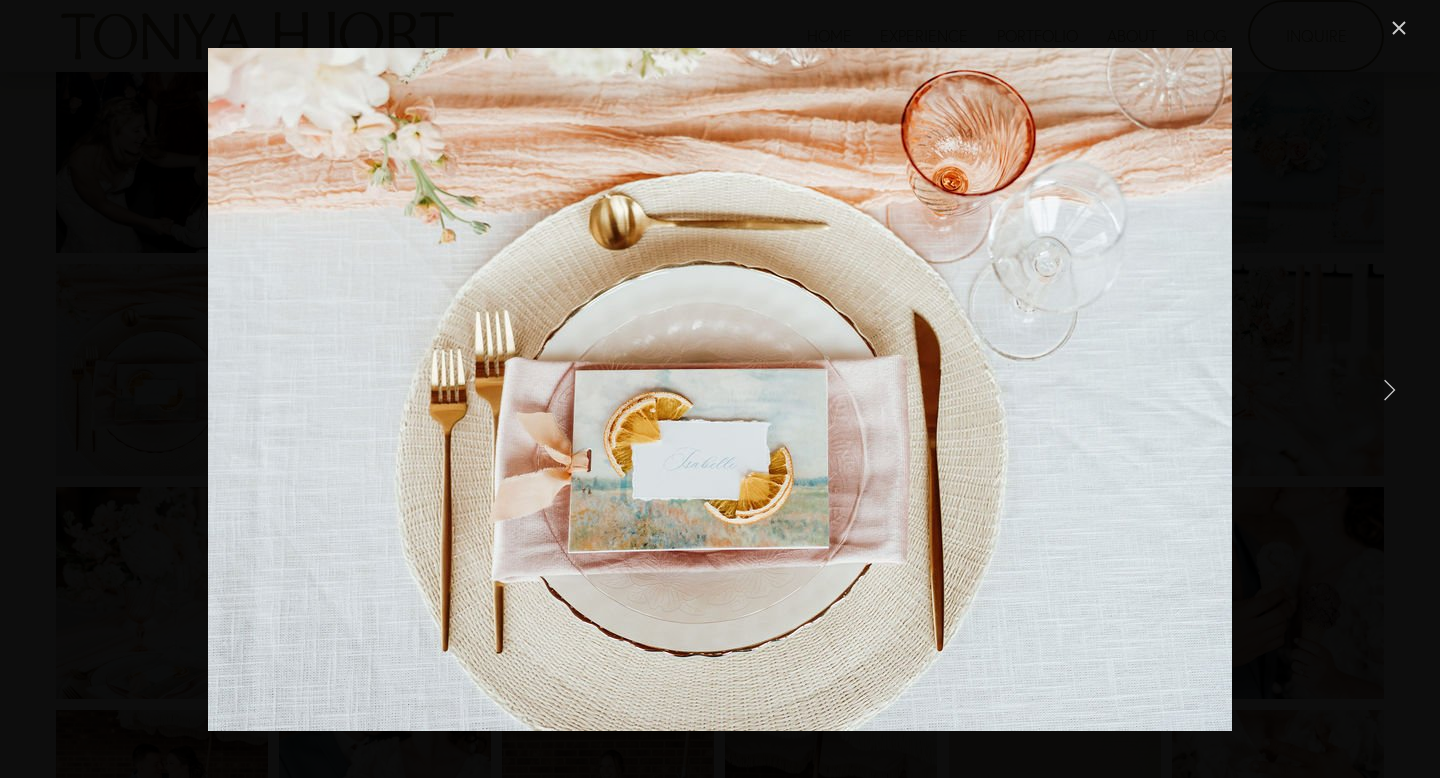 click at bounding box center (1389, 389) 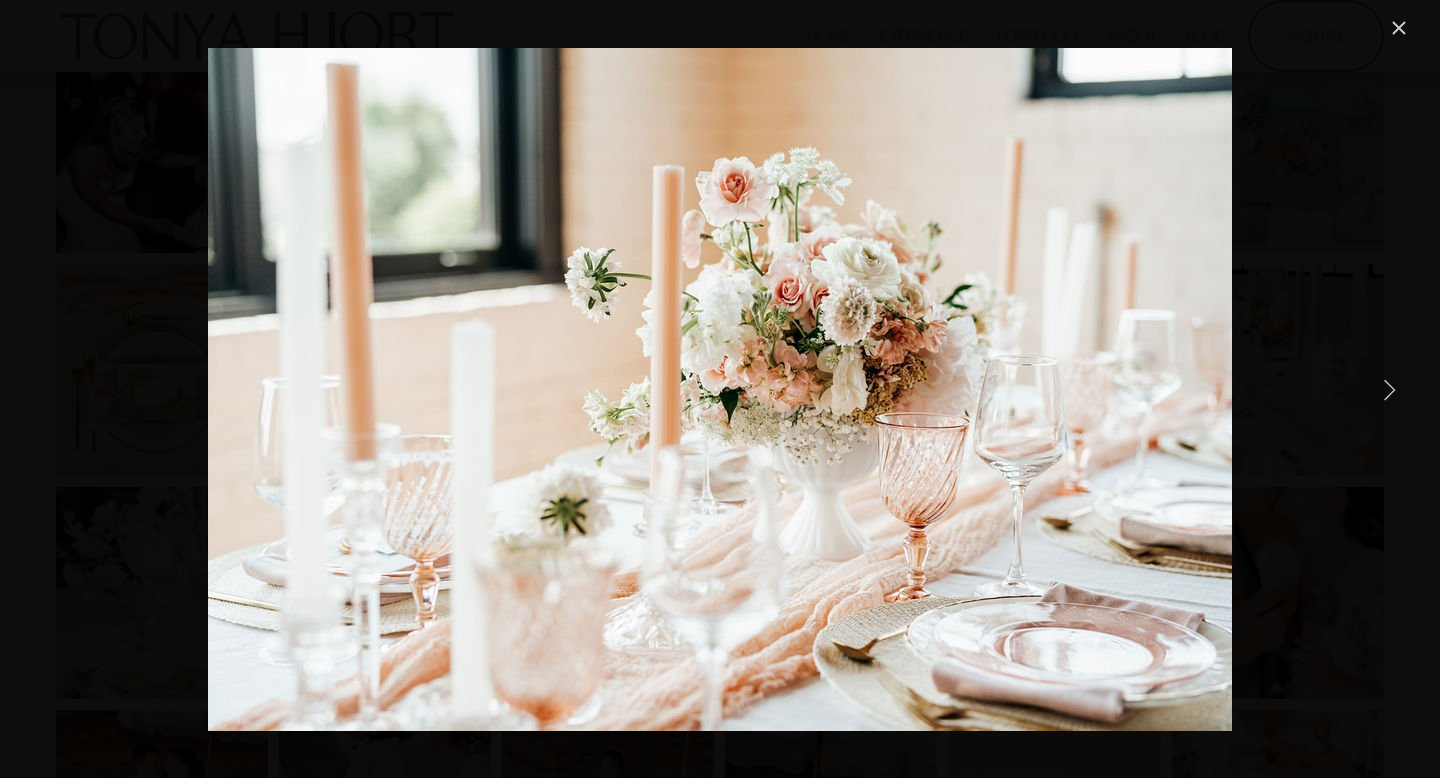 click at bounding box center (1389, 389) 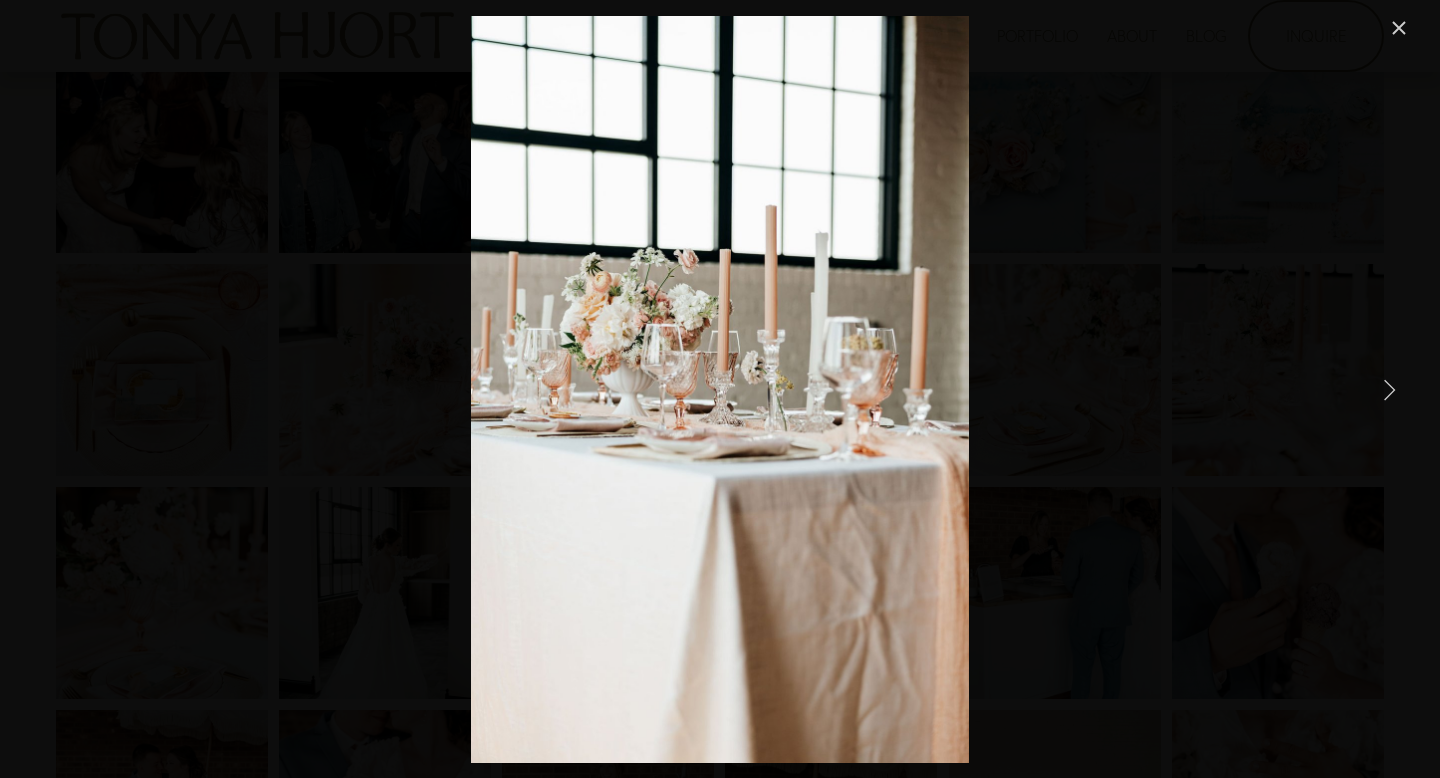 click at bounding box center (1389, 389) 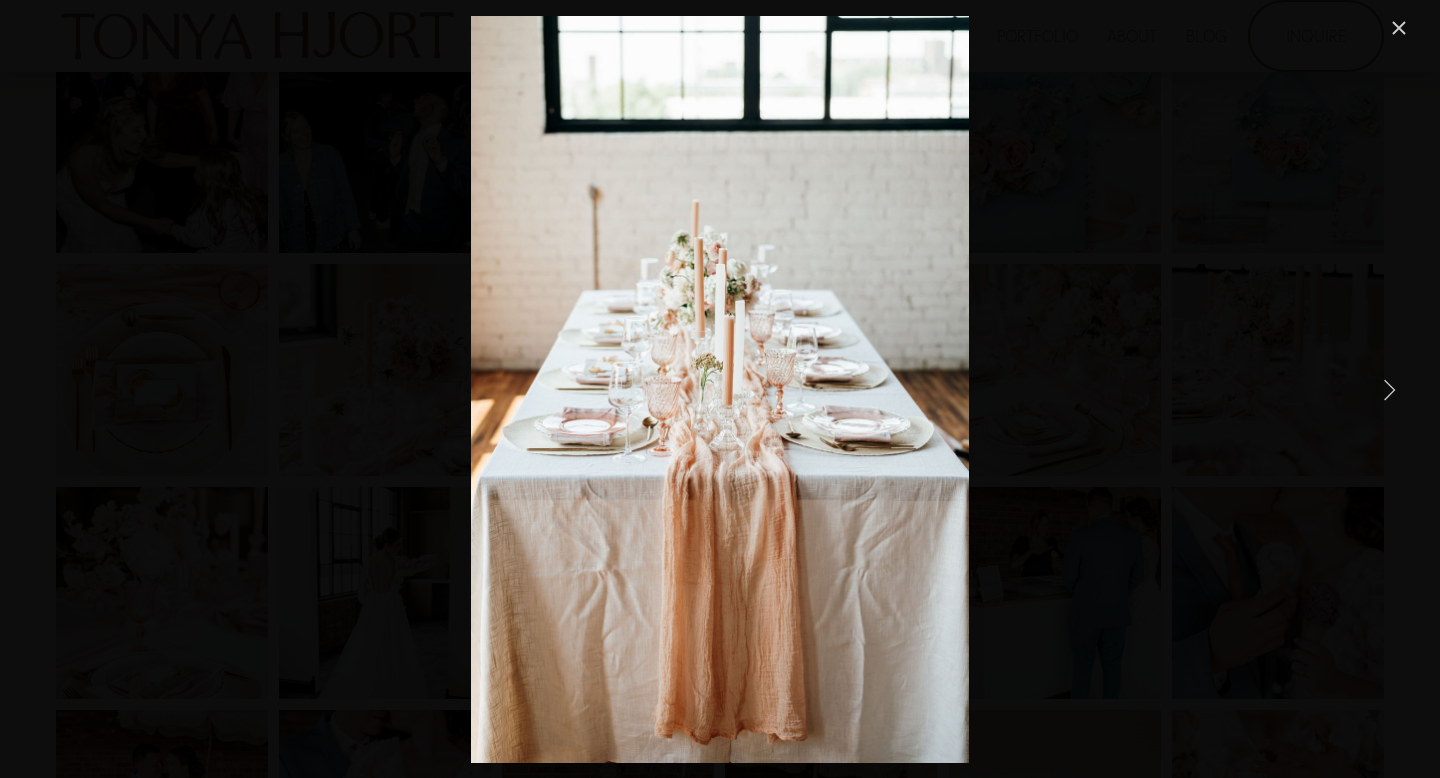 click at bounding box center [1389, 389] 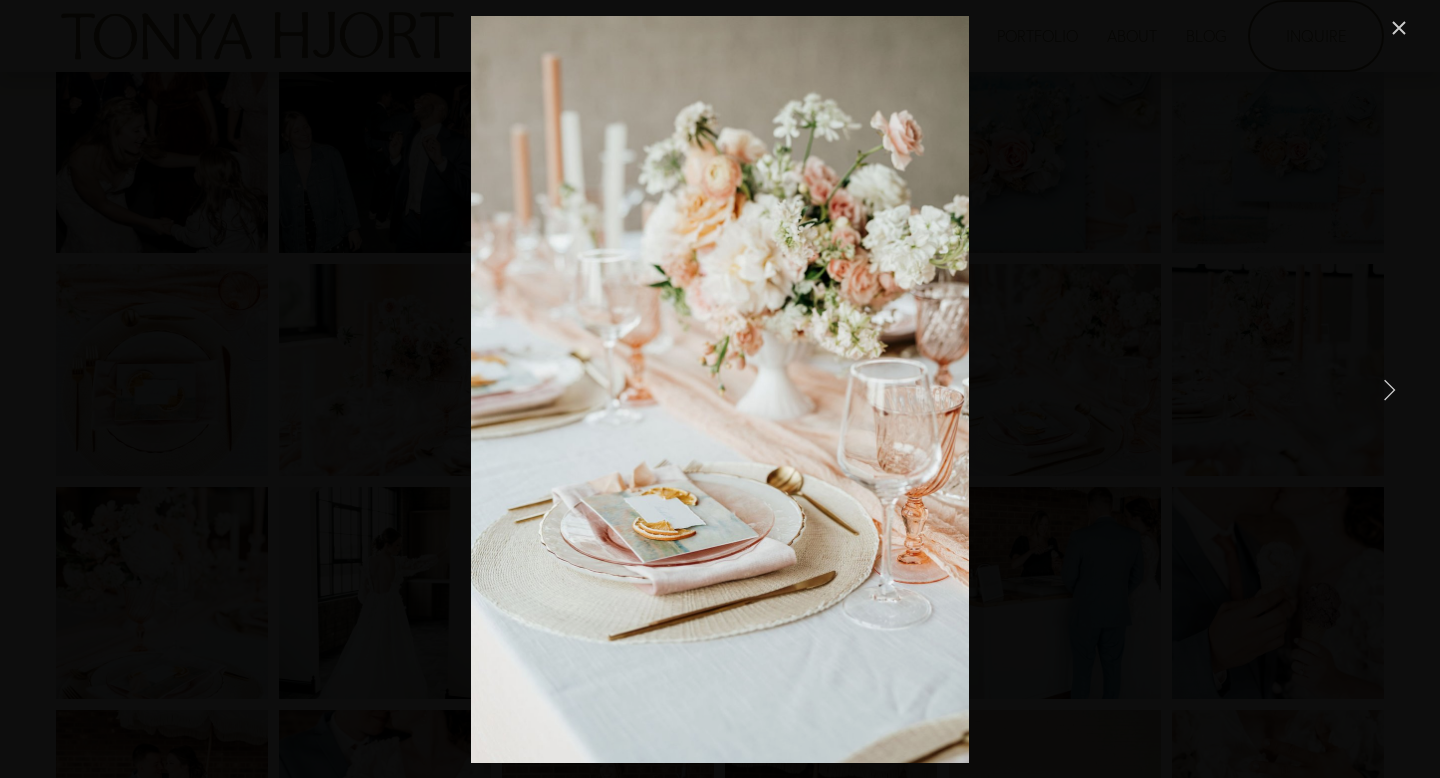 click at bounding box center [1389, 389] 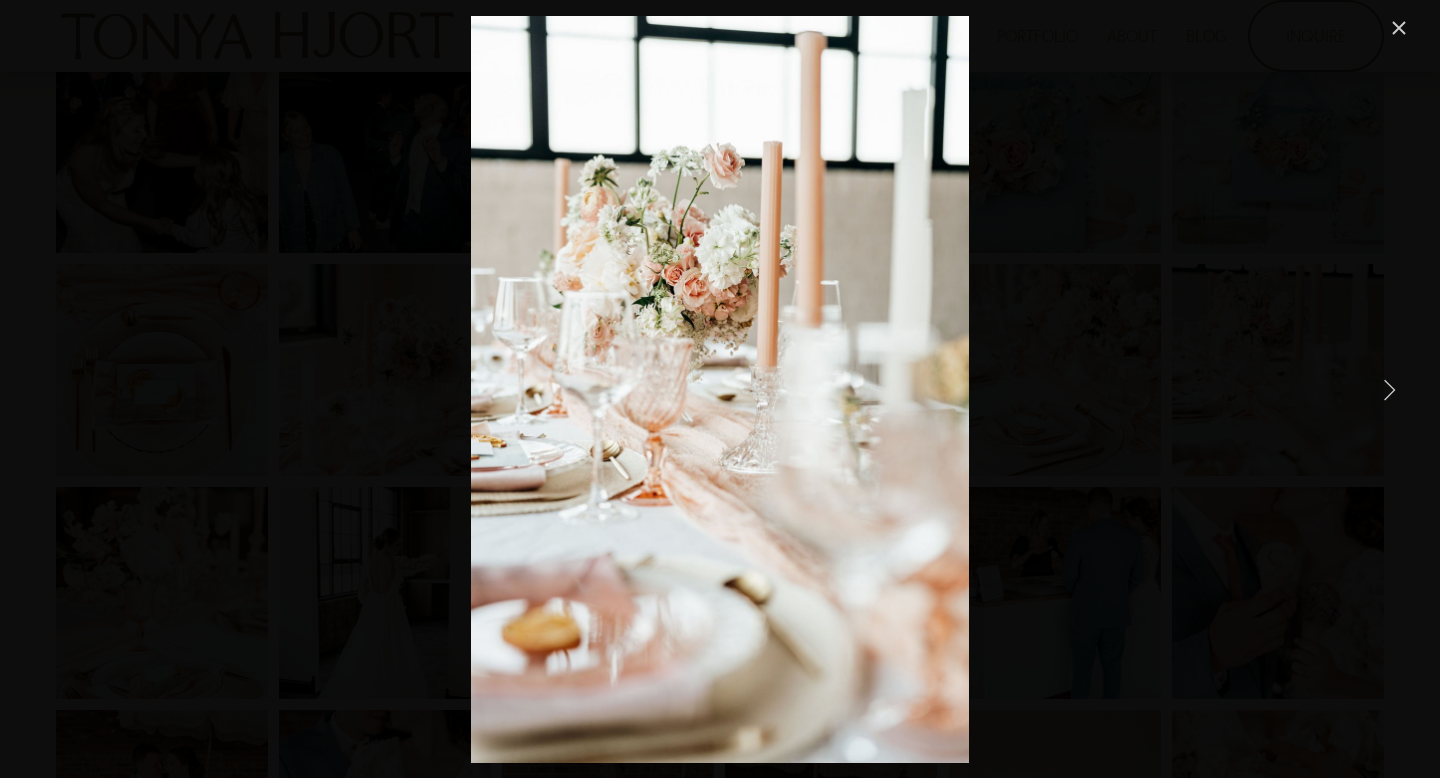 click at bounding box center (1399, 28) 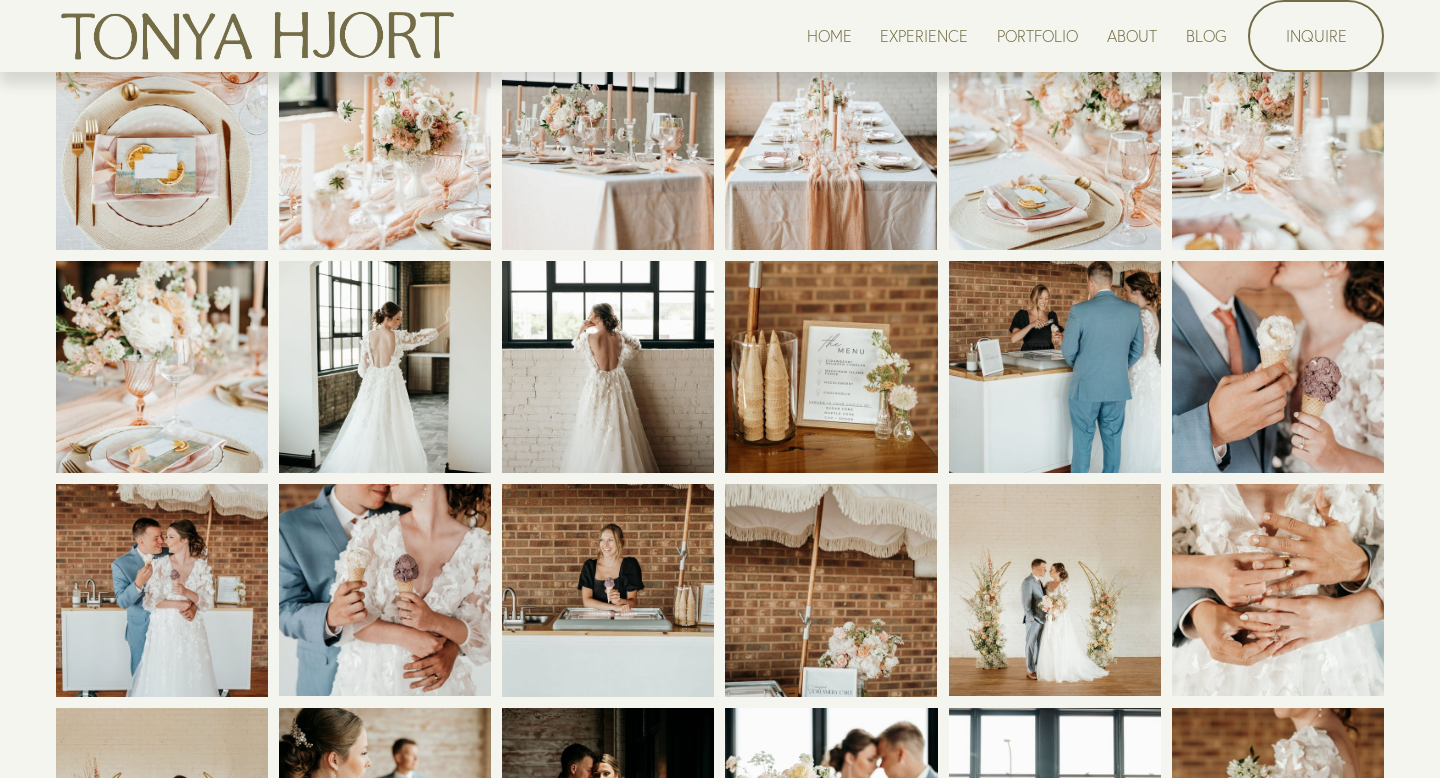 scroll, scrollTop: 7647, scrollLeft: 0, axis: vertical 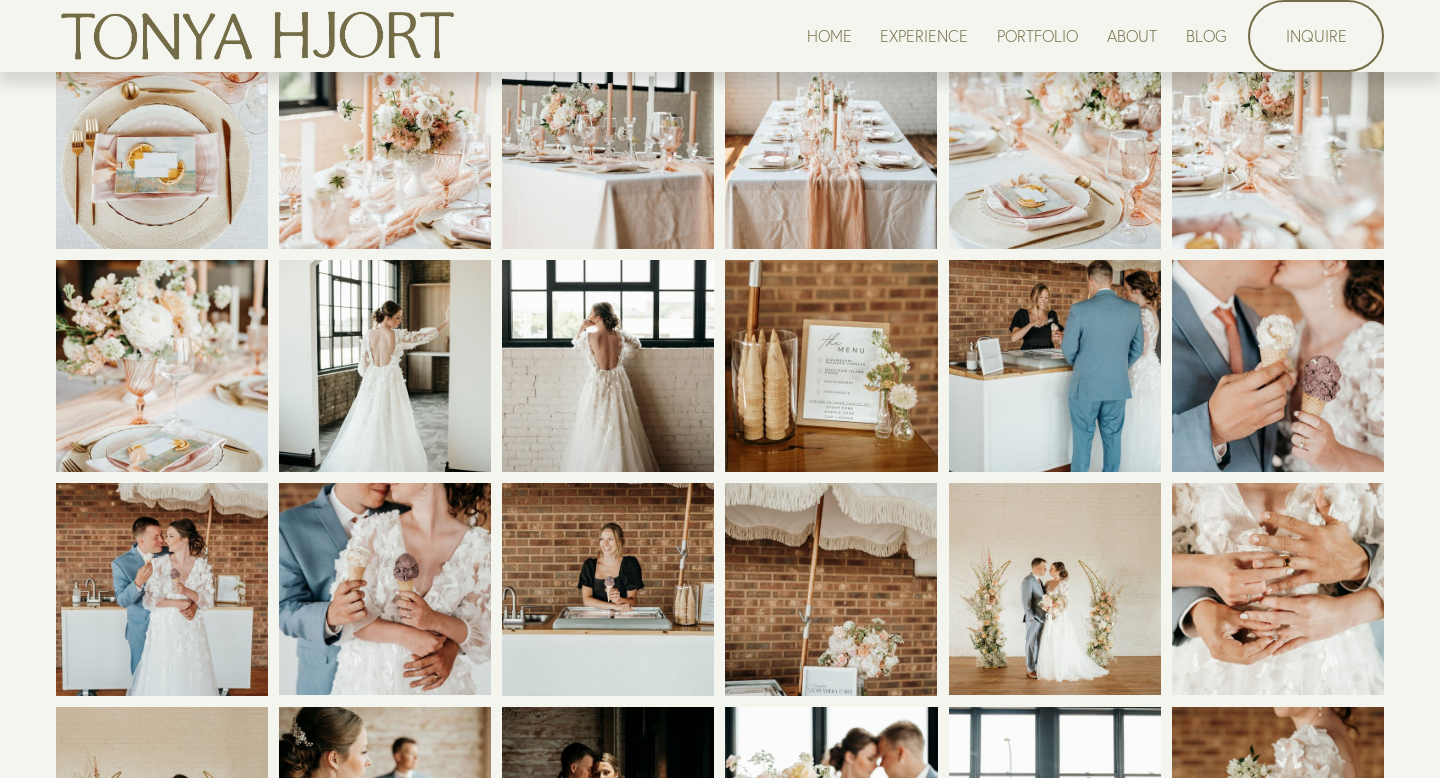 click at bounding box center [608, 366] 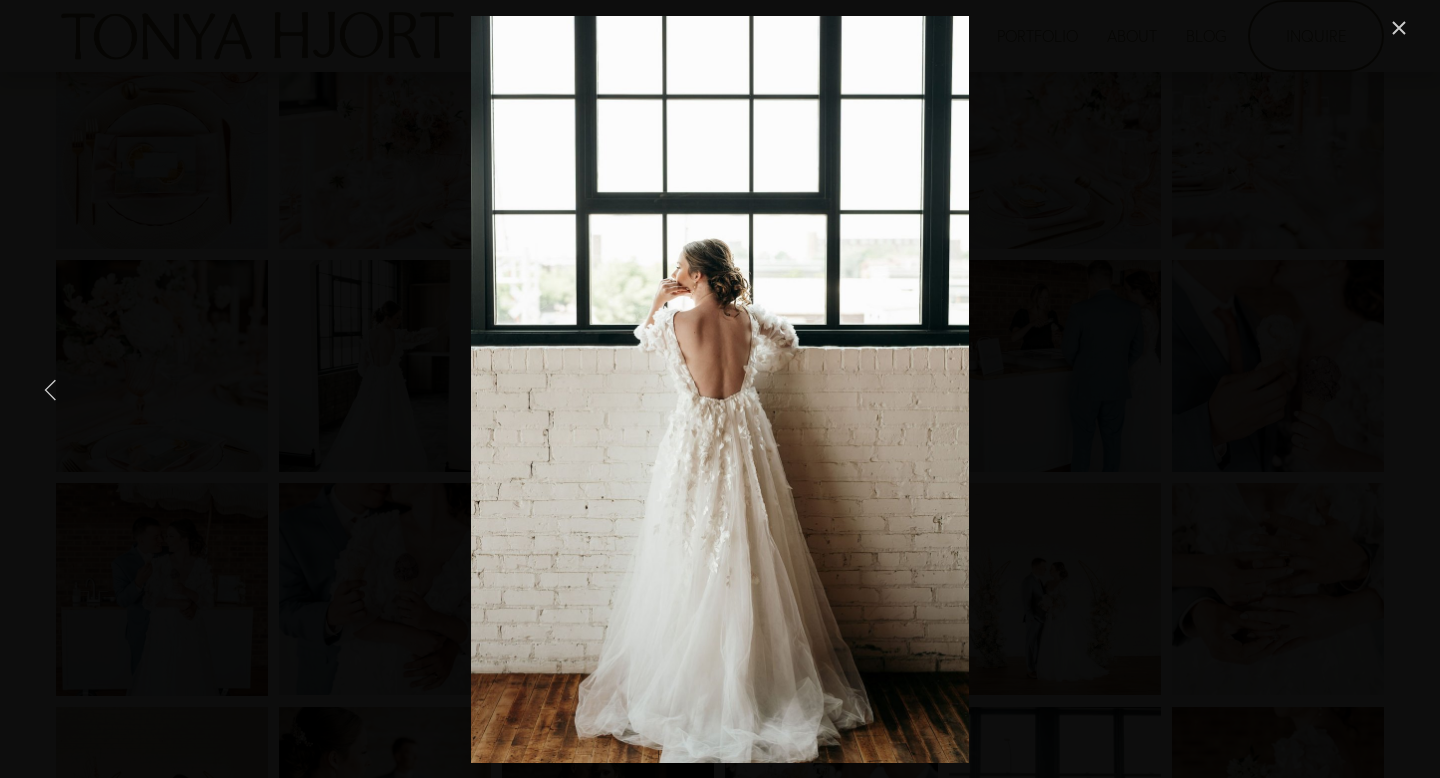 click at bounding box center (51, 389) 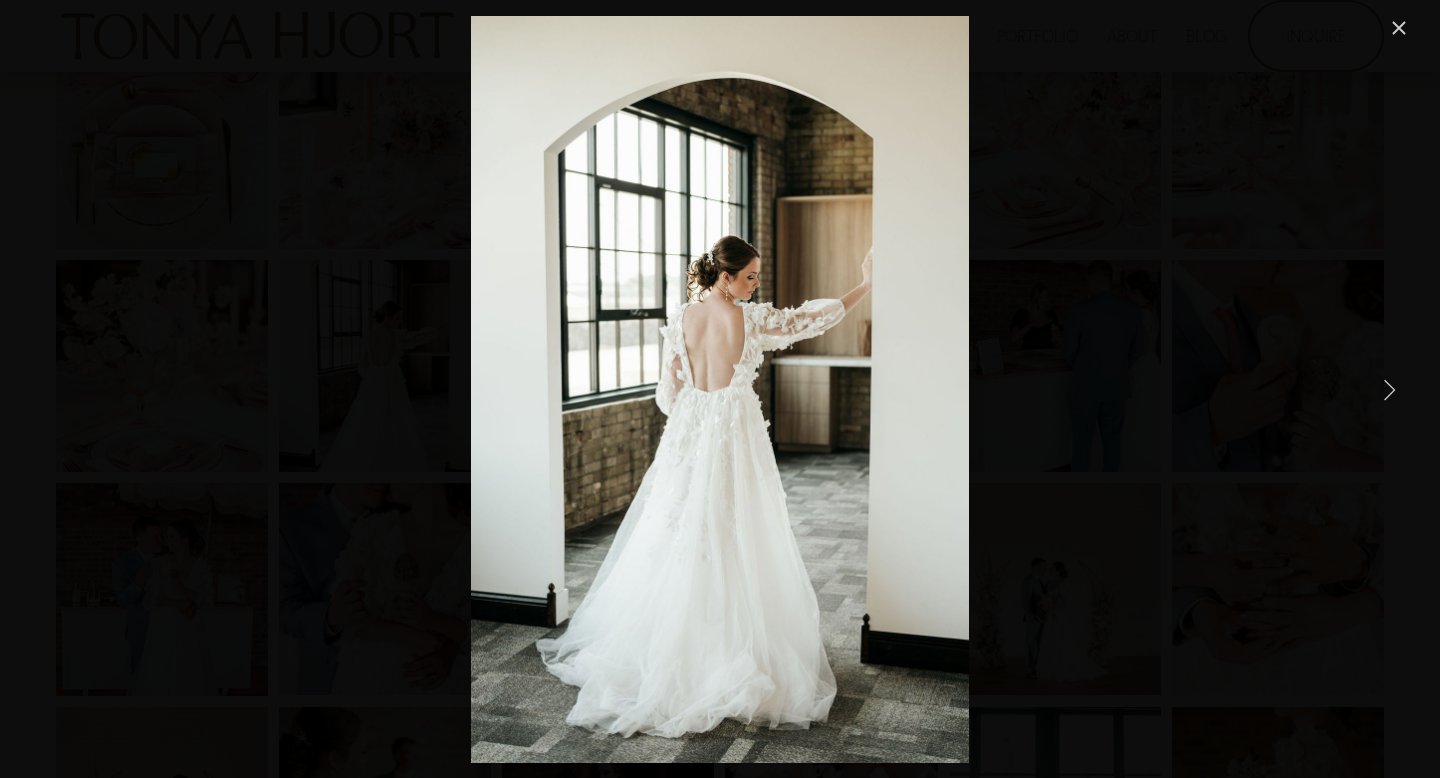 click at bounding box center (1399, 28) 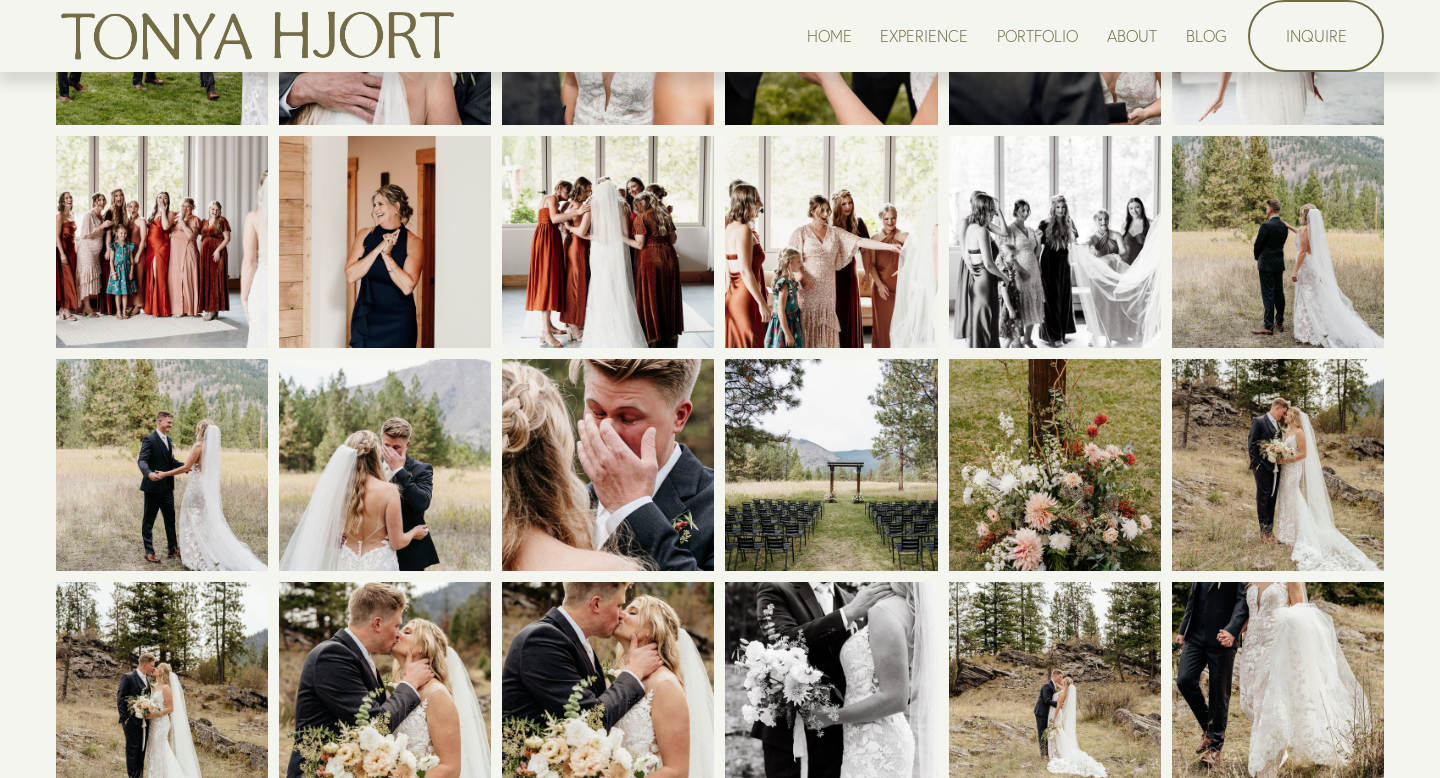 scroll, scrollTop: 3246, scrollLeft: 0, axis: vertical 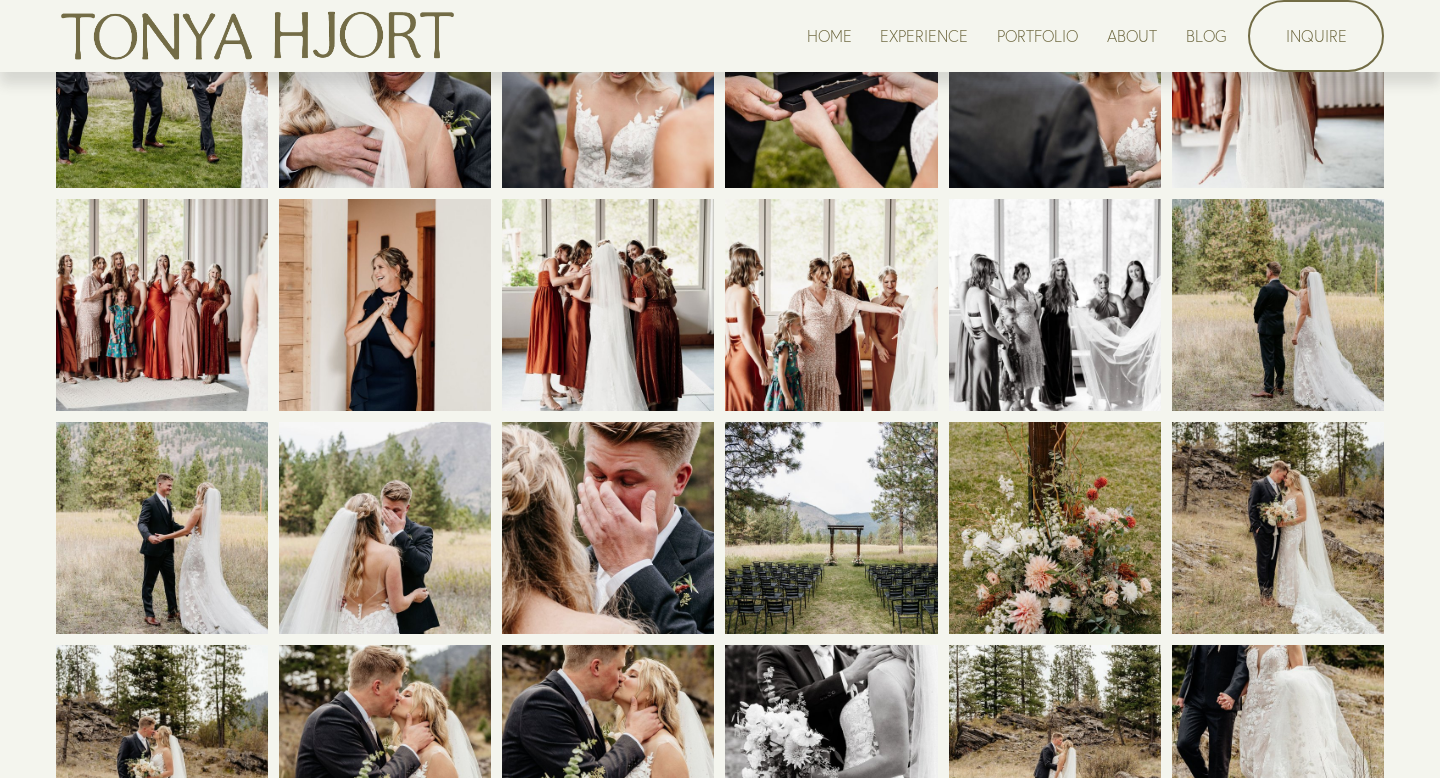 click at bounding box center [608, 528] 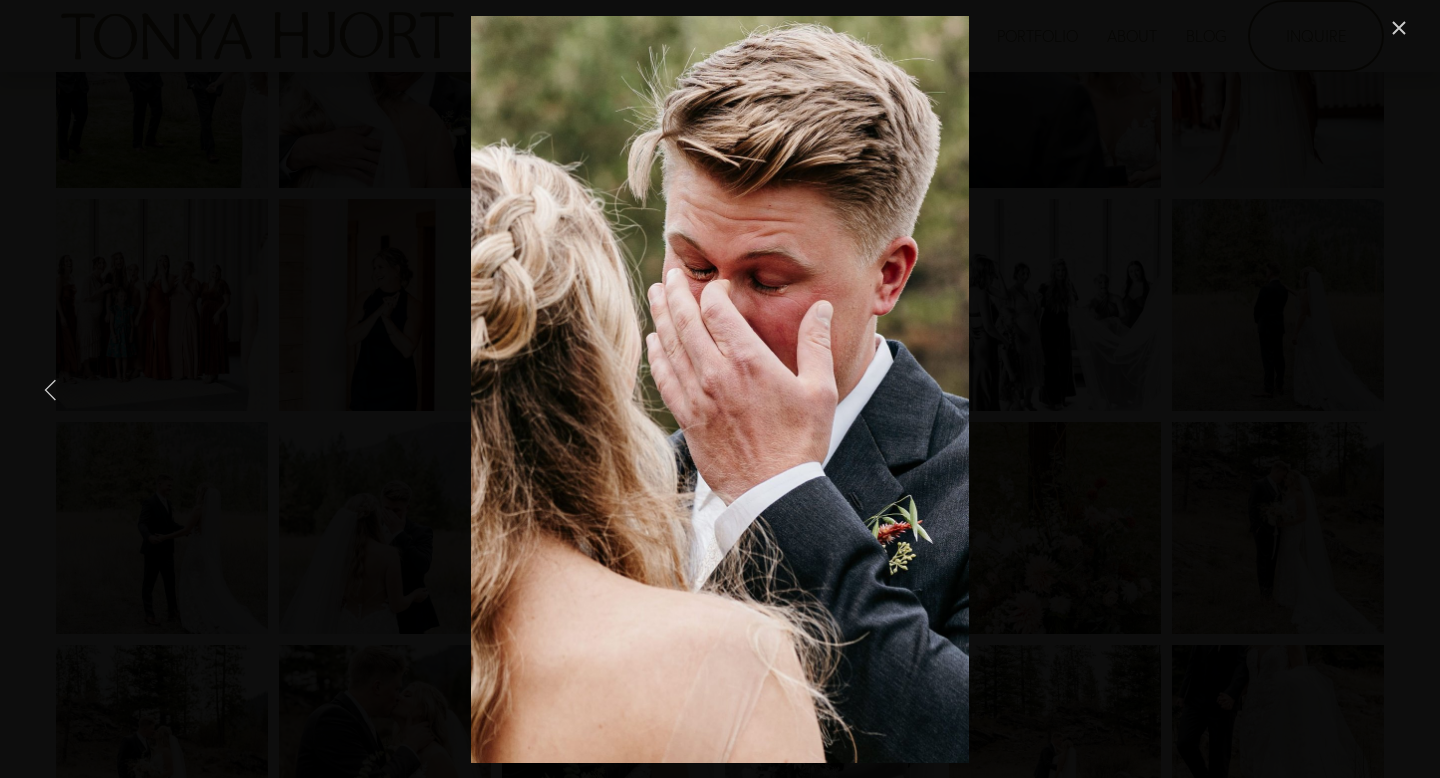 click at bounding box center (51, 389) 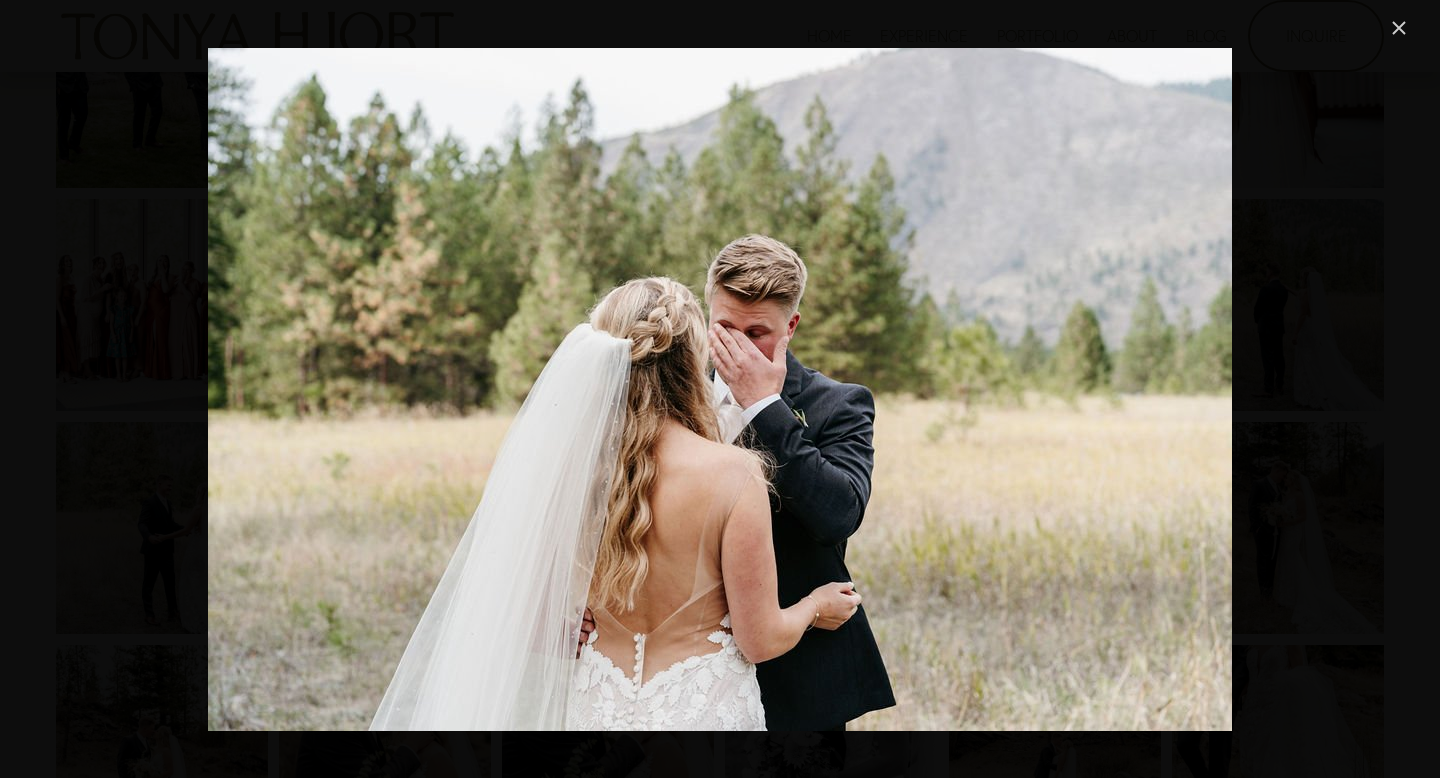 click at bounding box center (1399, 28) 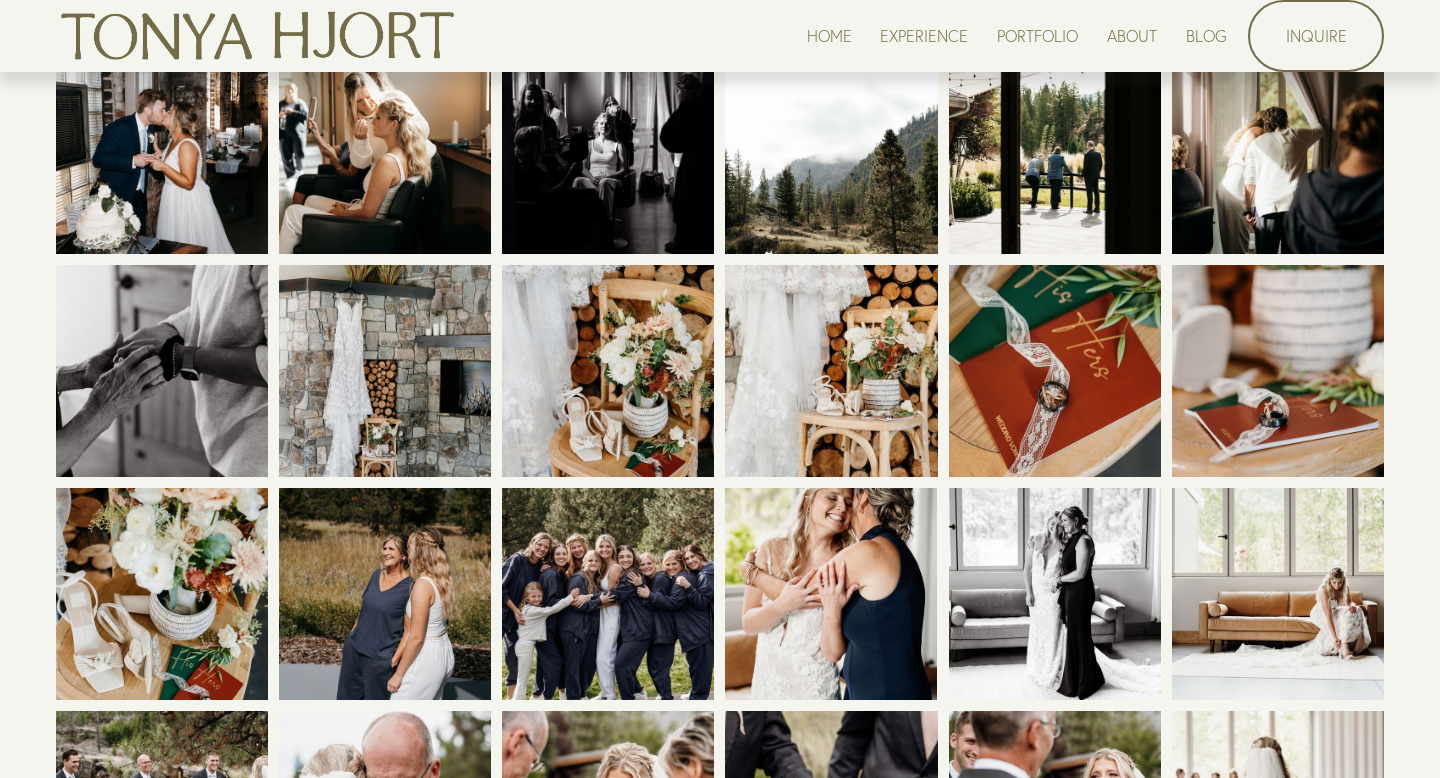 scroll, scrollTop: 2509, scrollLeft: 0, axis: vertical 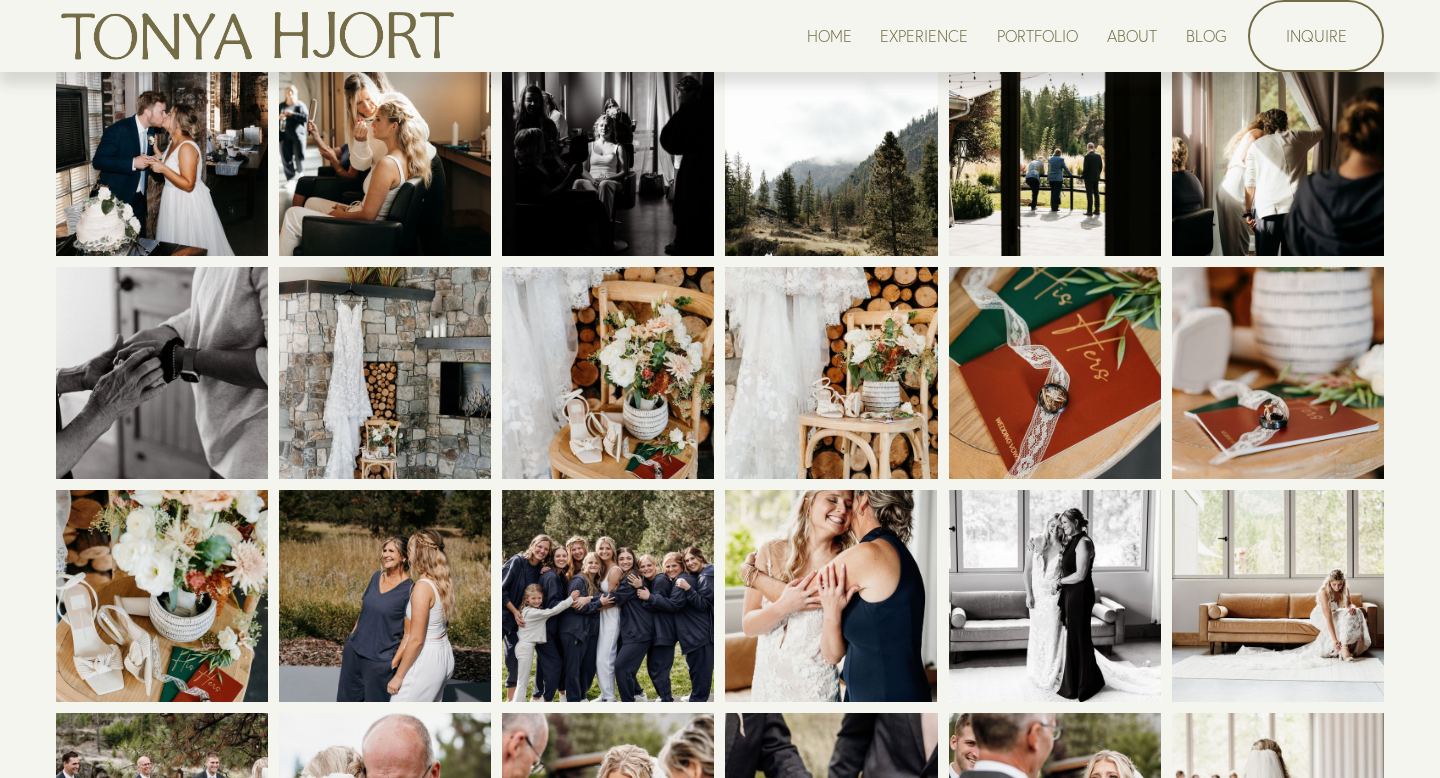 click at bounding box center (608, 596) 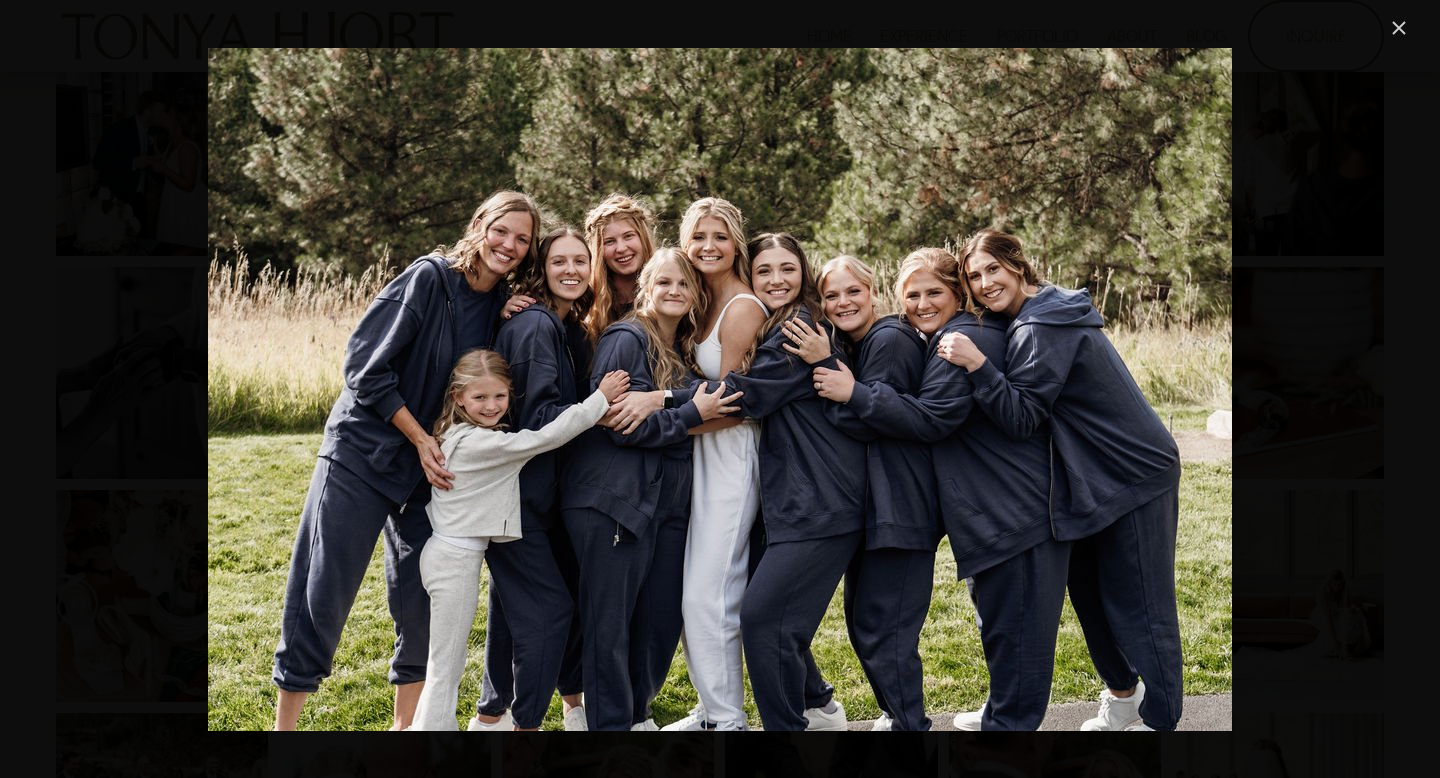 click at bounding box center (1399, 28) 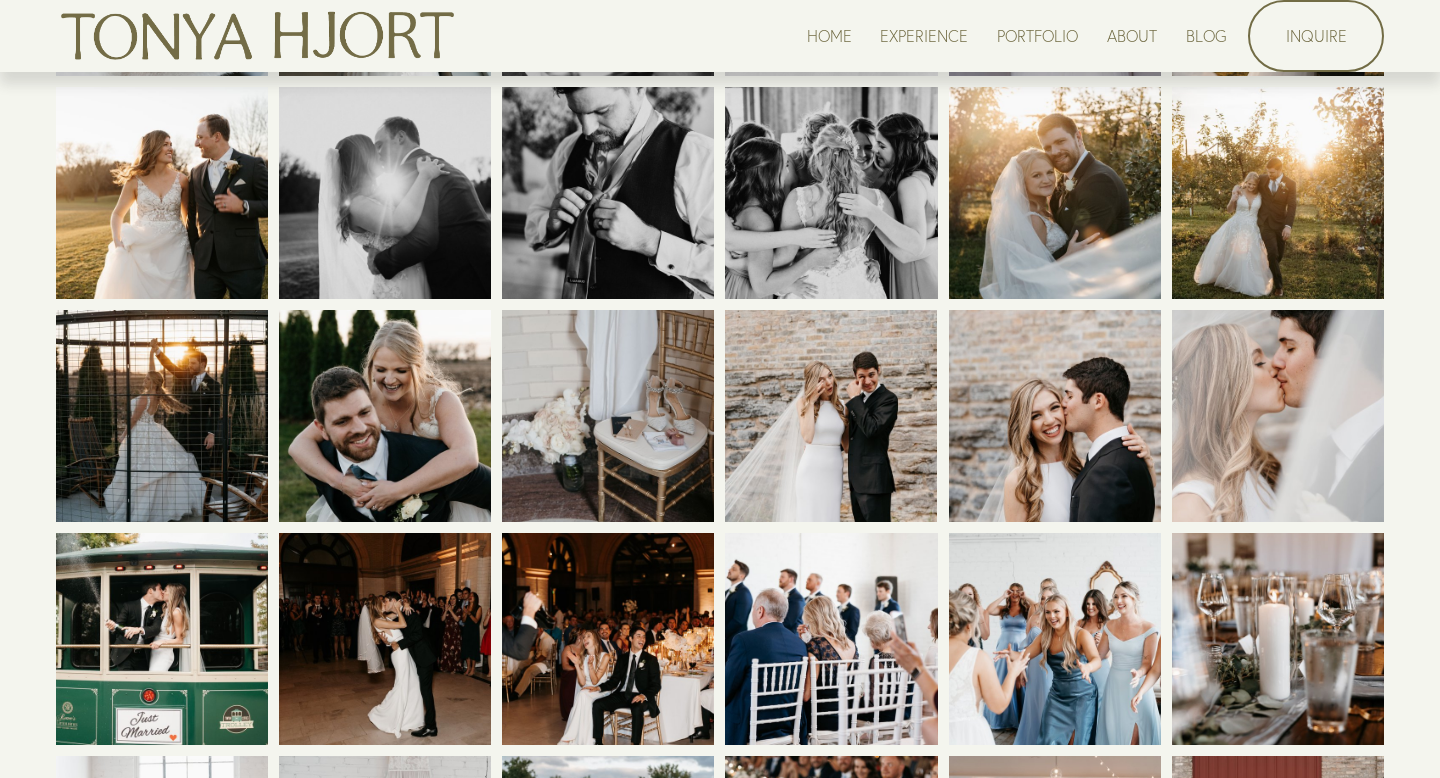 scroll, scrollTop: 454, scrollLeft: 0, axis: vertical 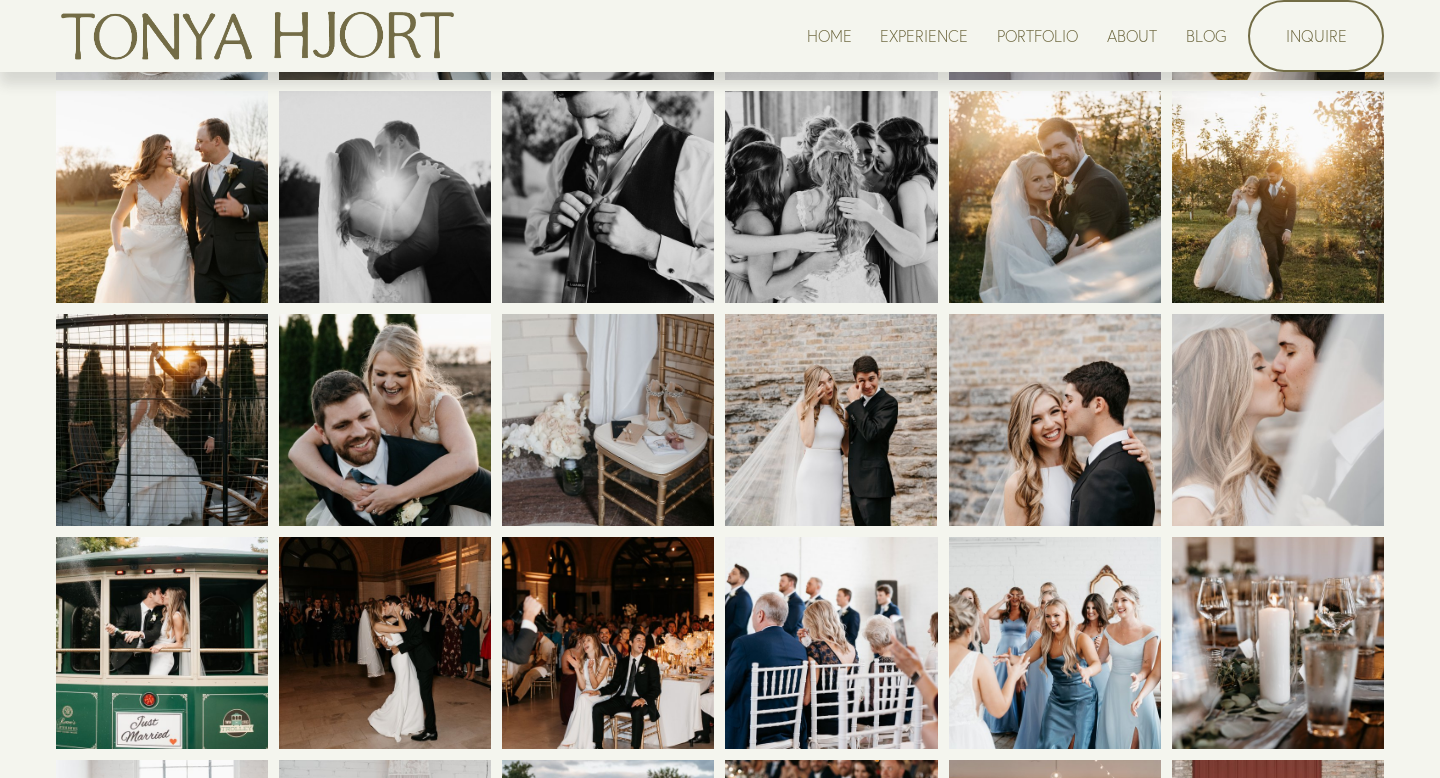 click at bounding box center (1055, 643) 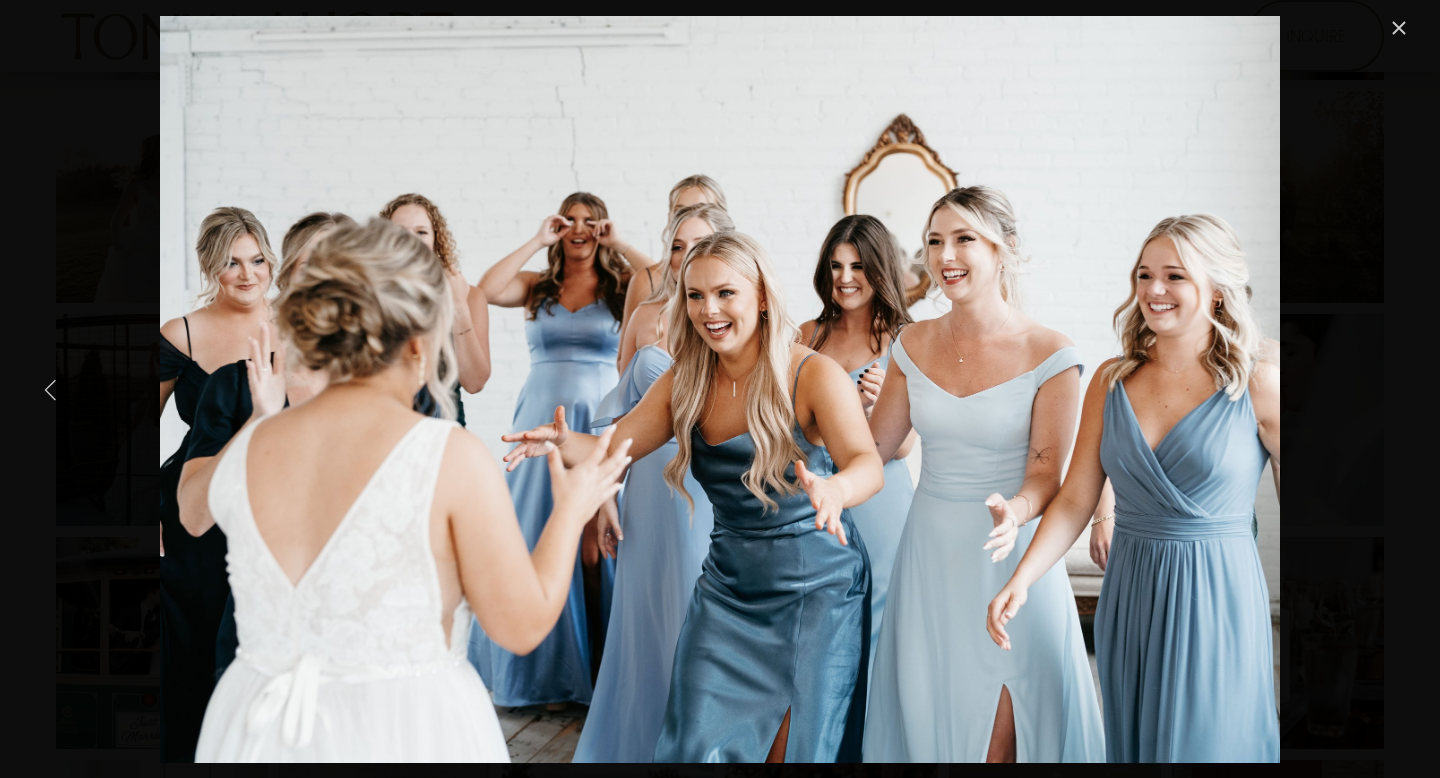 click at bounding box center (51, 389) 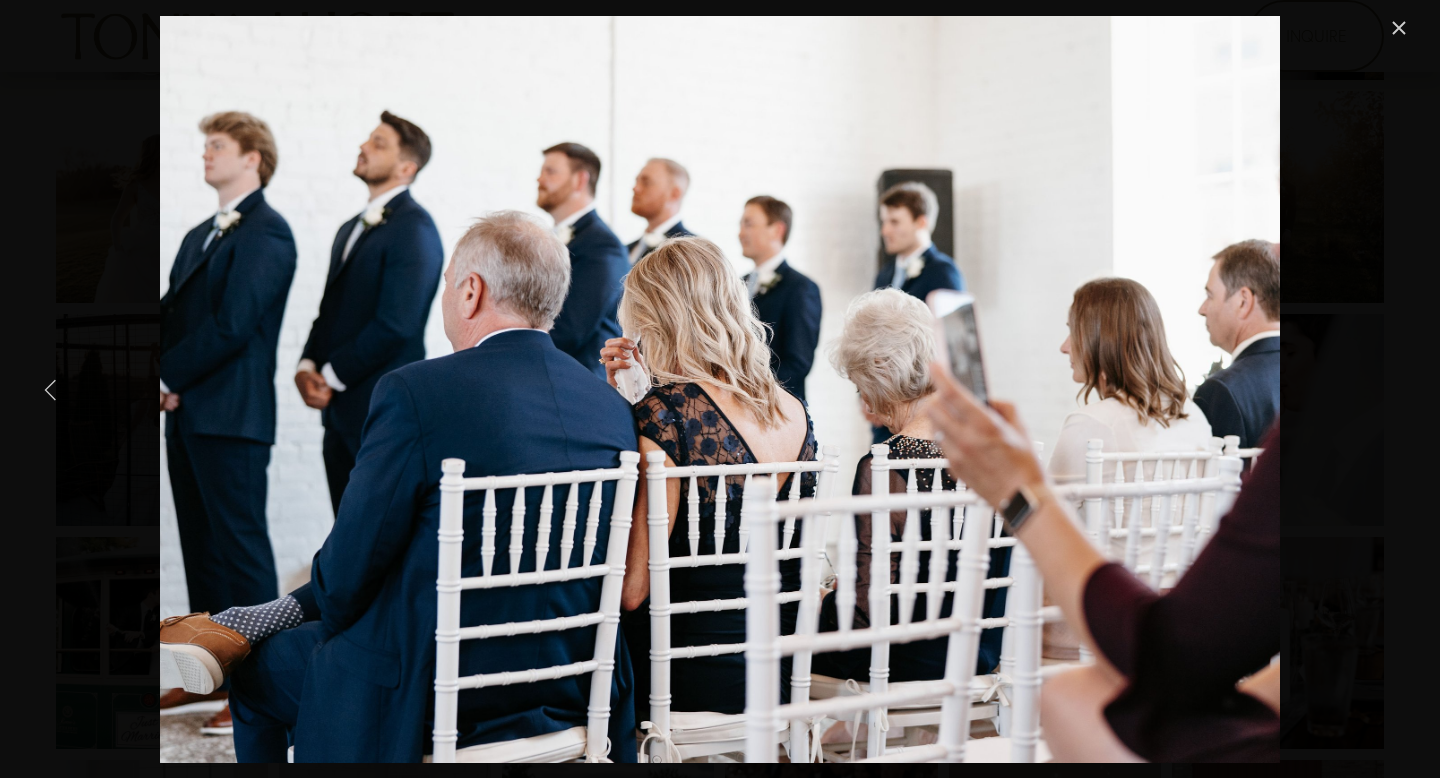 click at bounding box center [51, 389] 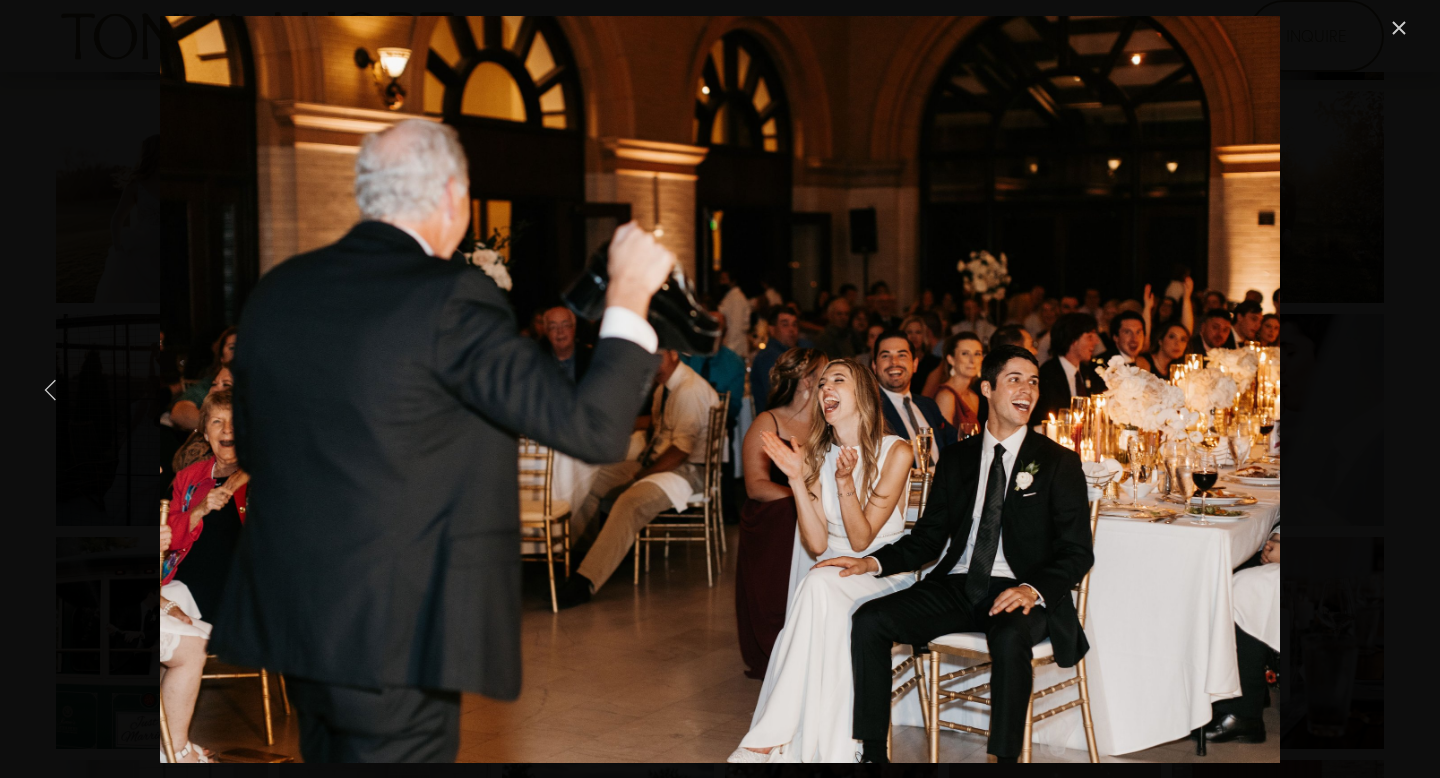 click at bounding box center [51, 389] 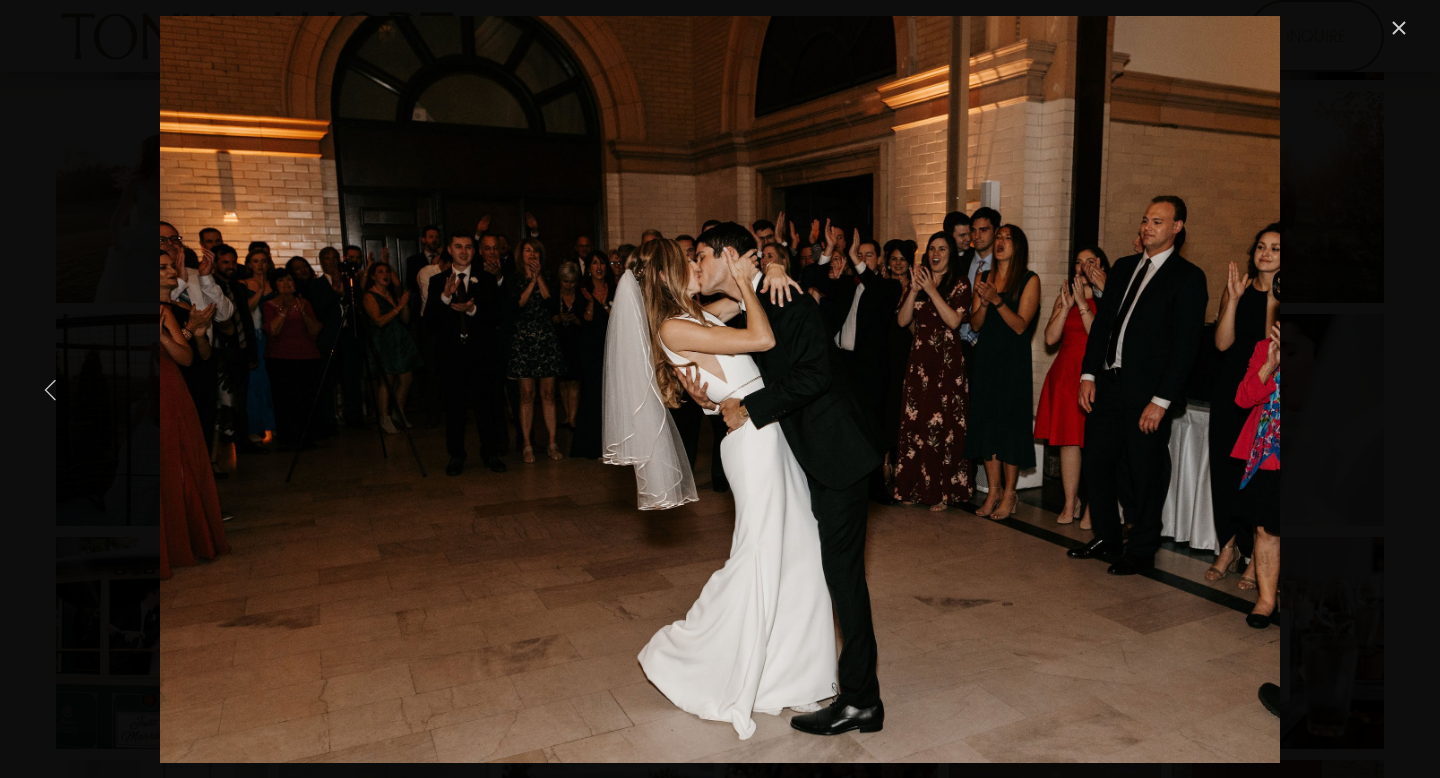click at bounding box center [51, 389] 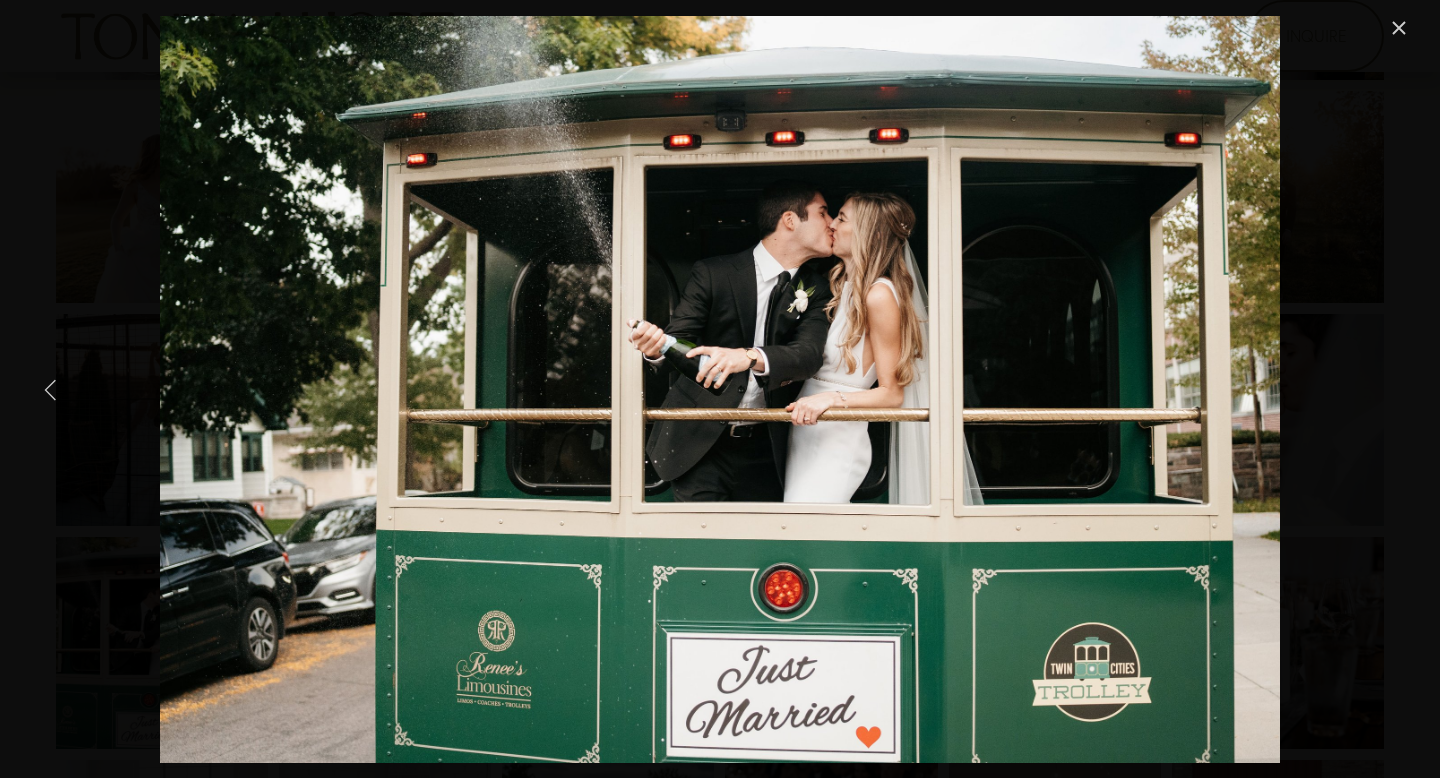 click at bounding box center [51, 389] 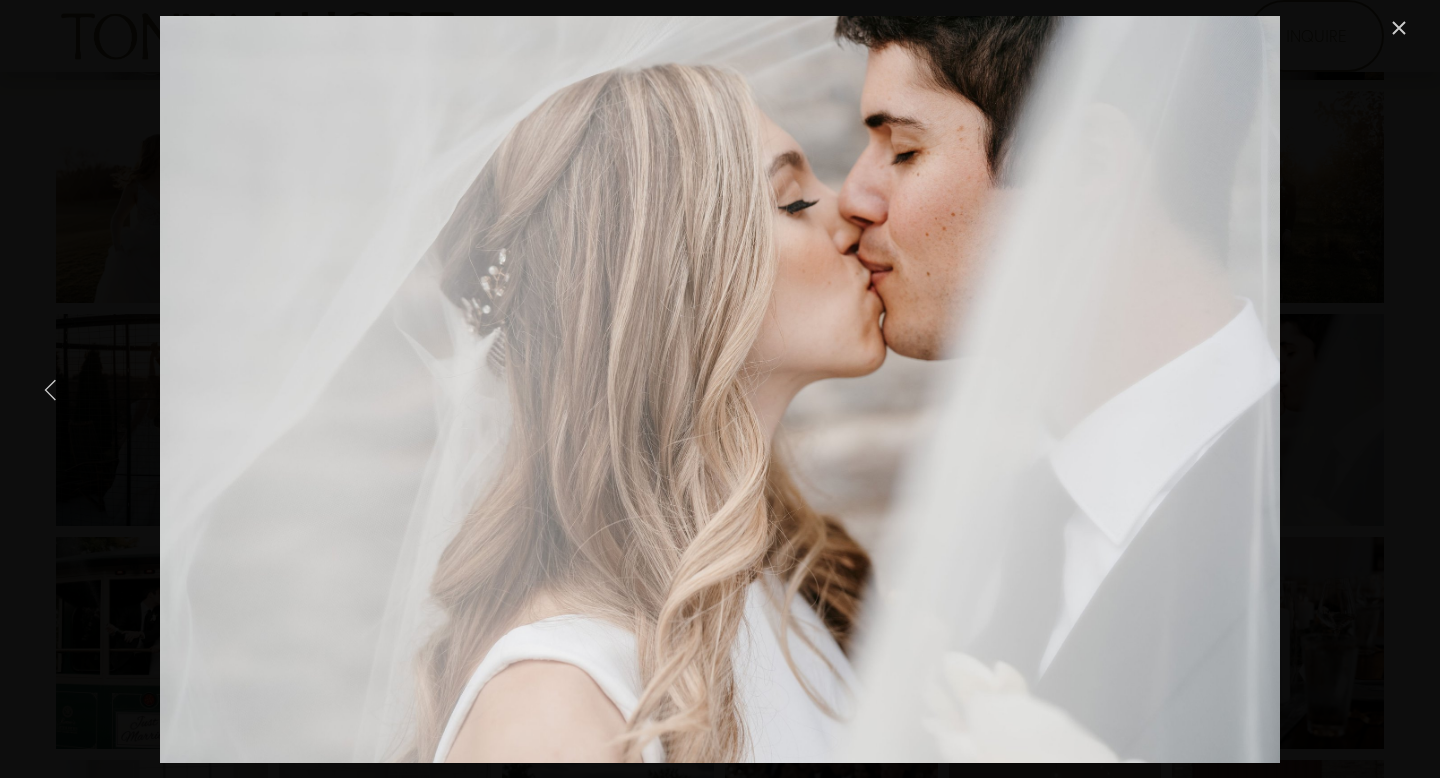 click at bounding box center (51, 389) 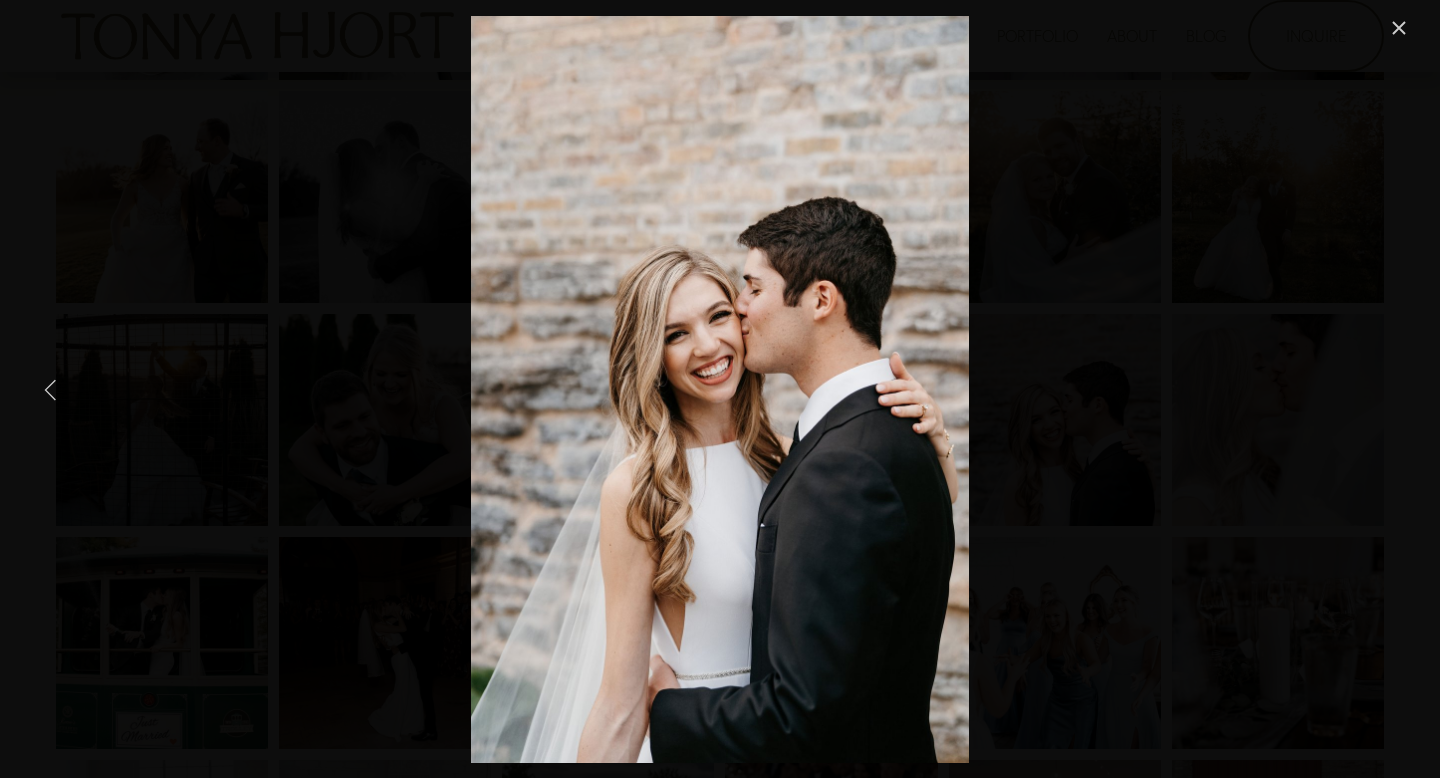 click at bounding box center (51, 389) 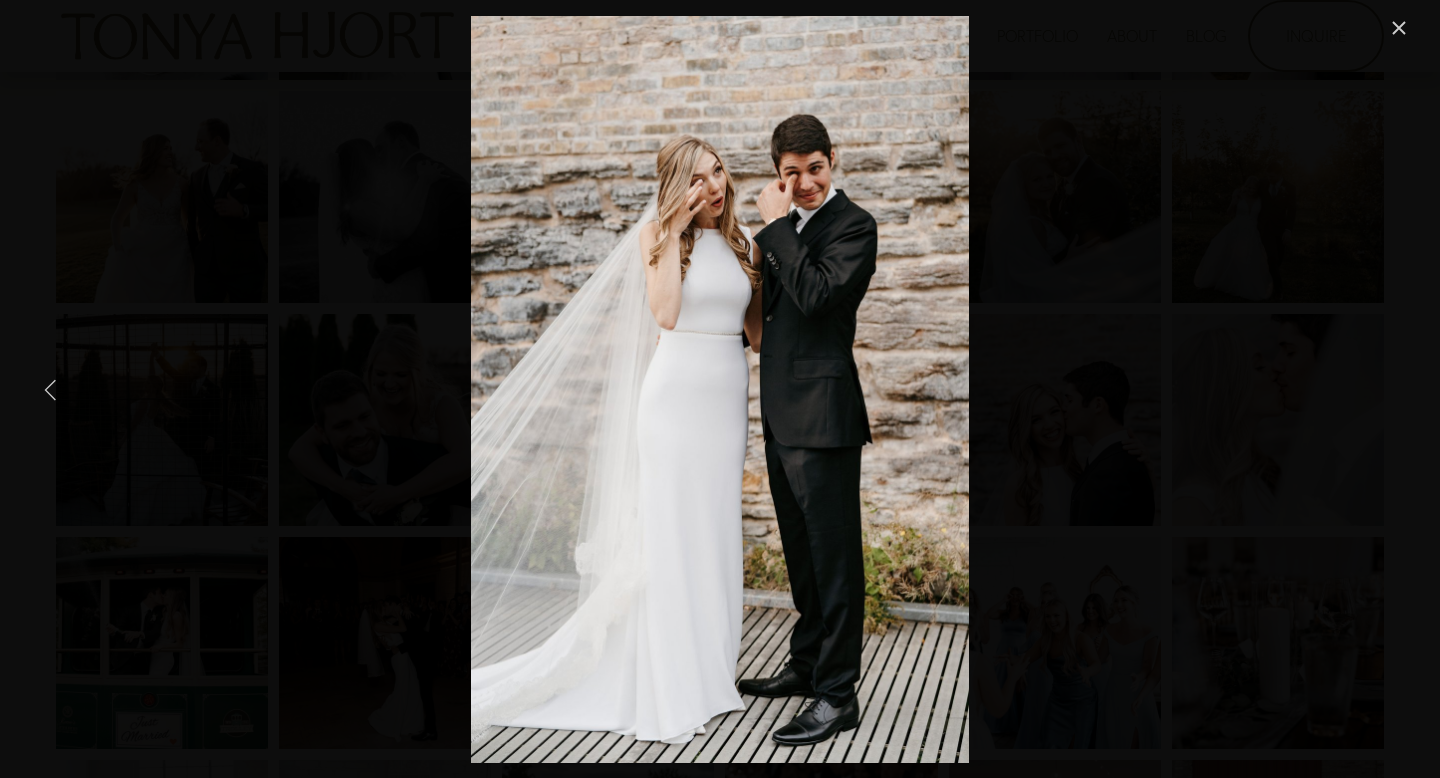 click at bounding box center (51, 389) 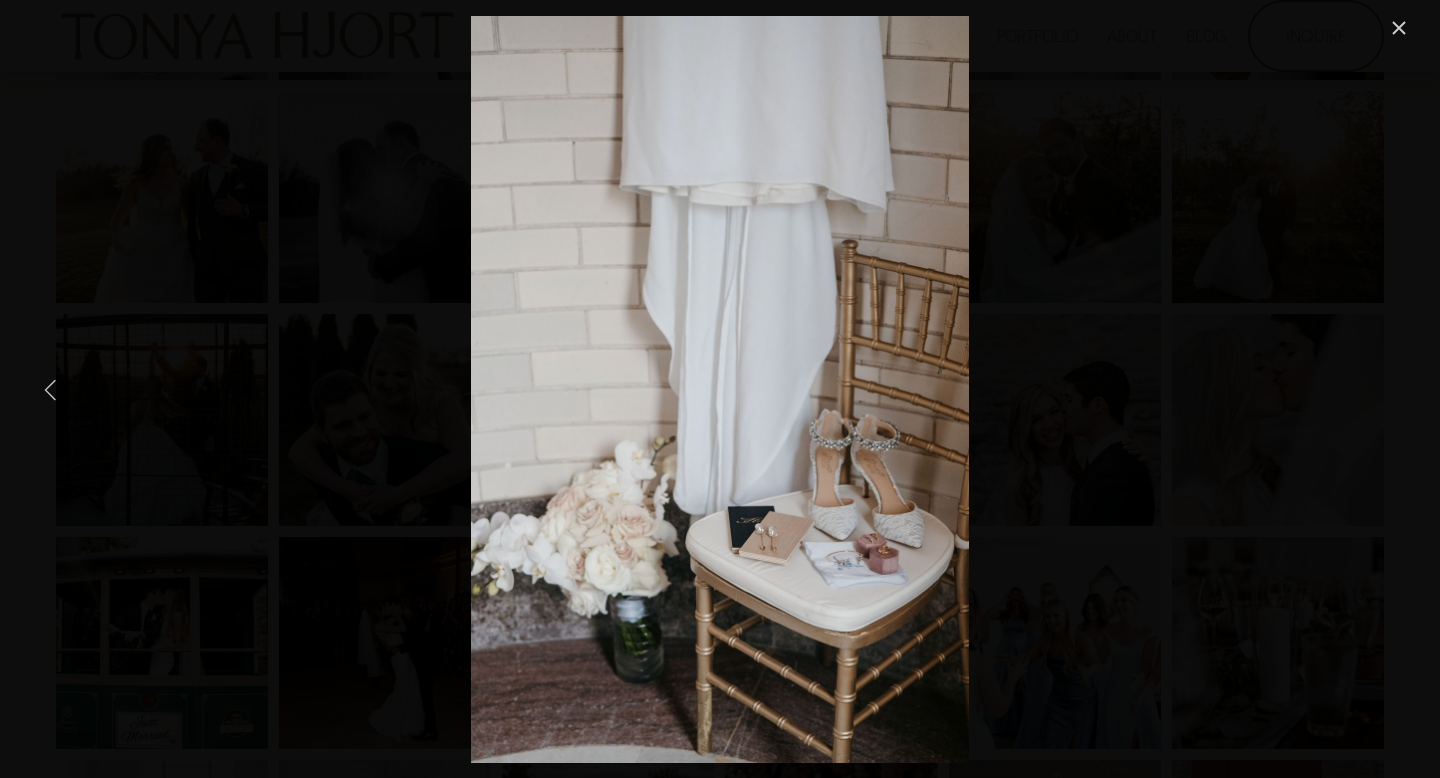 click at bounding box center (51, 389) 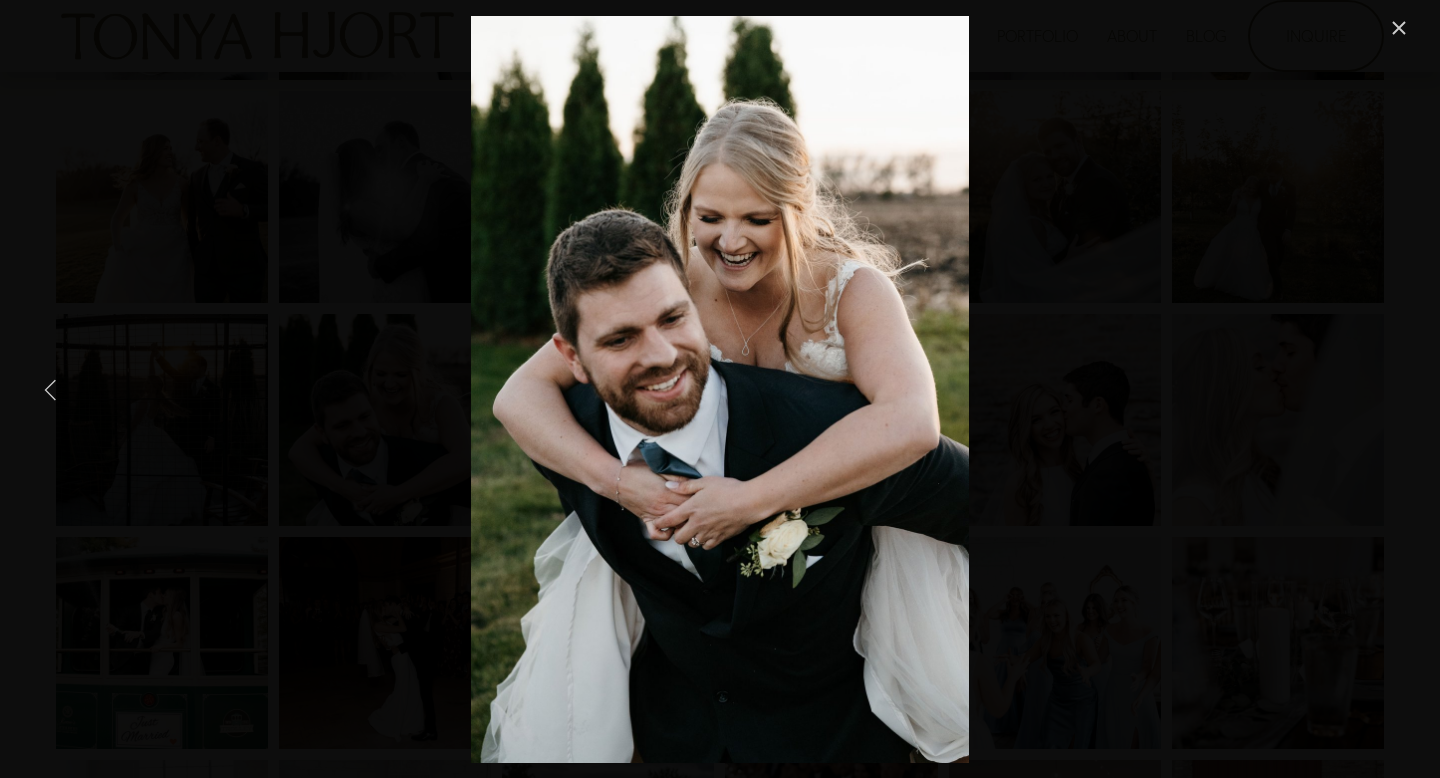 click at bounding box center (51, 389) 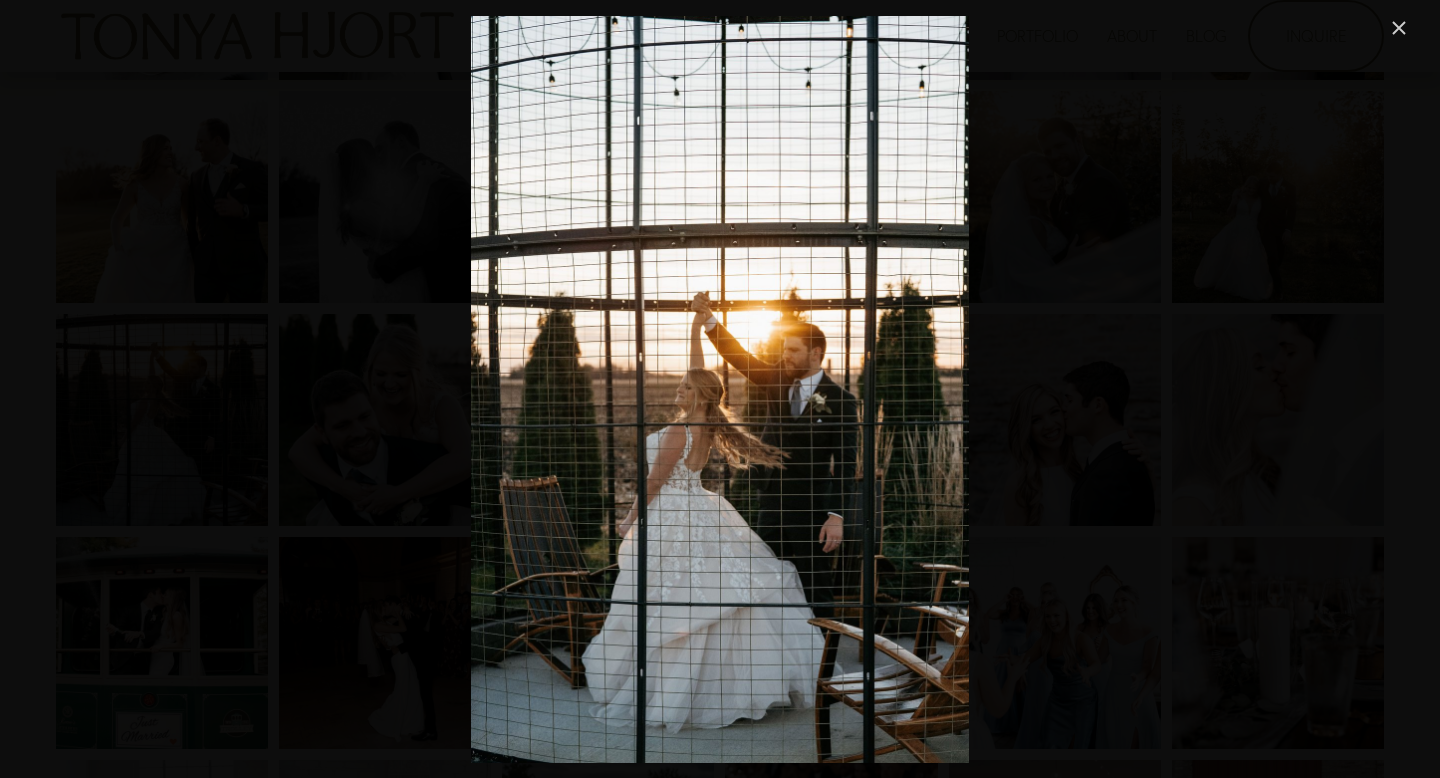 click at bounding box center (1399, 28) 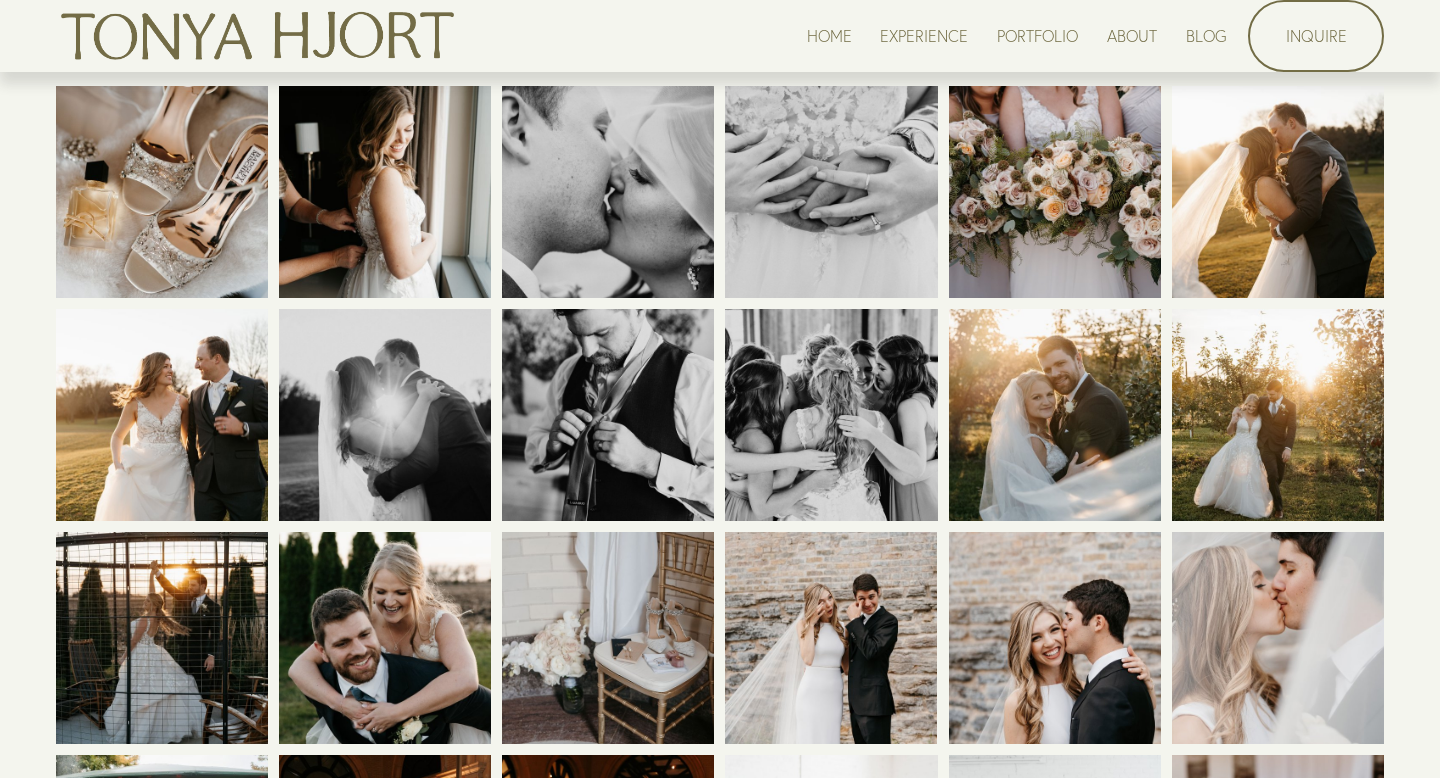 scroll, scrollTop: 0, scrollLeft: 0, axis: both 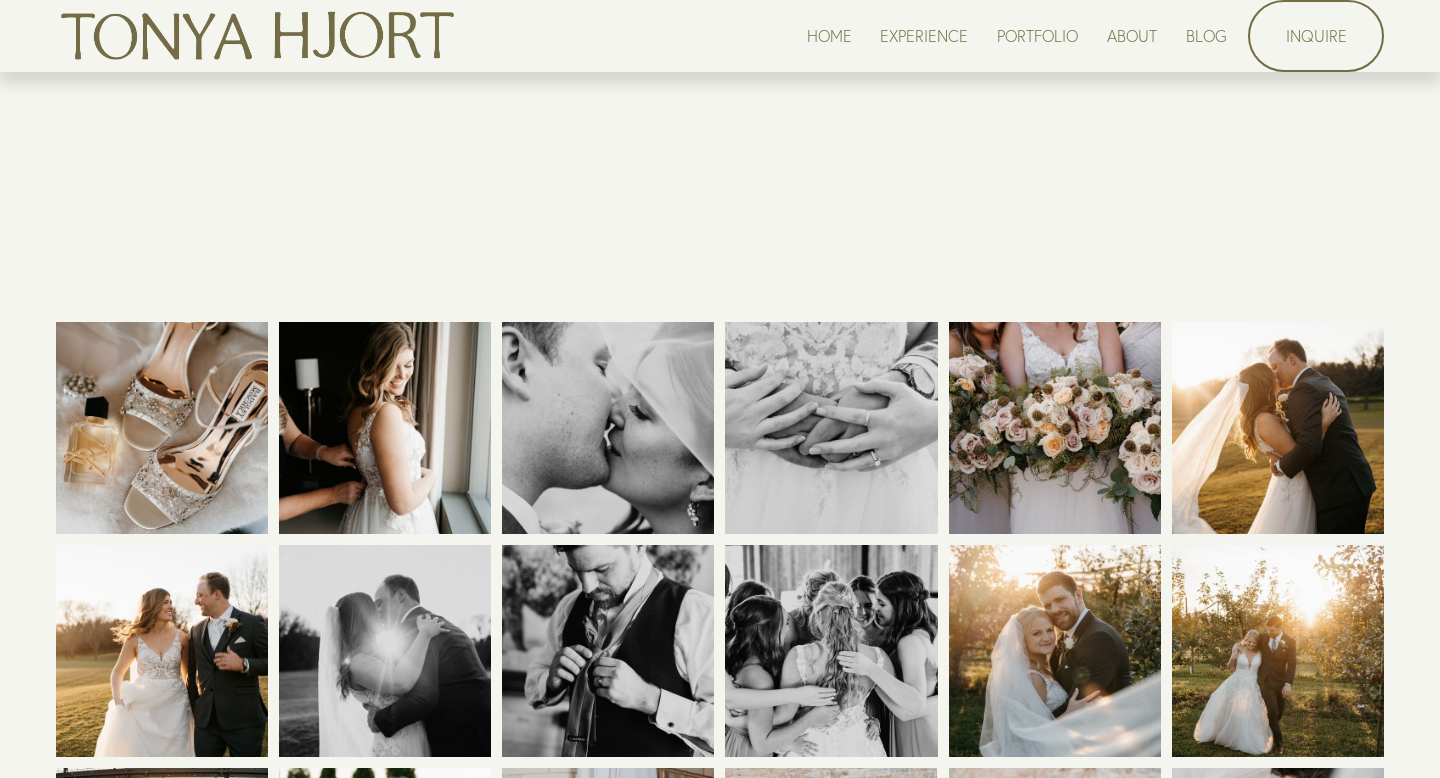 click on "ABOUT" at bounding box center (1132, 35) 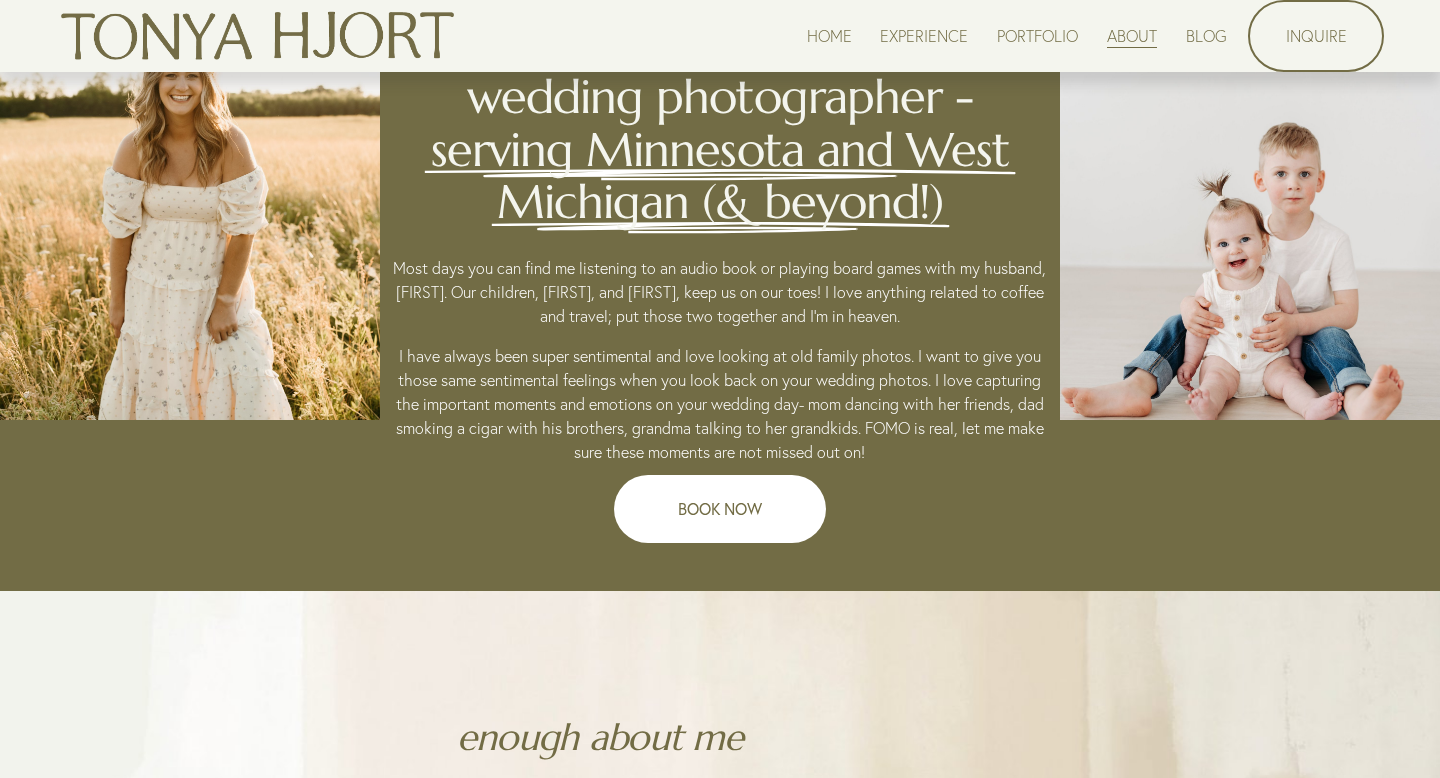 scroll, scrollTop: 0, scrollLeft: 0, axis: both 